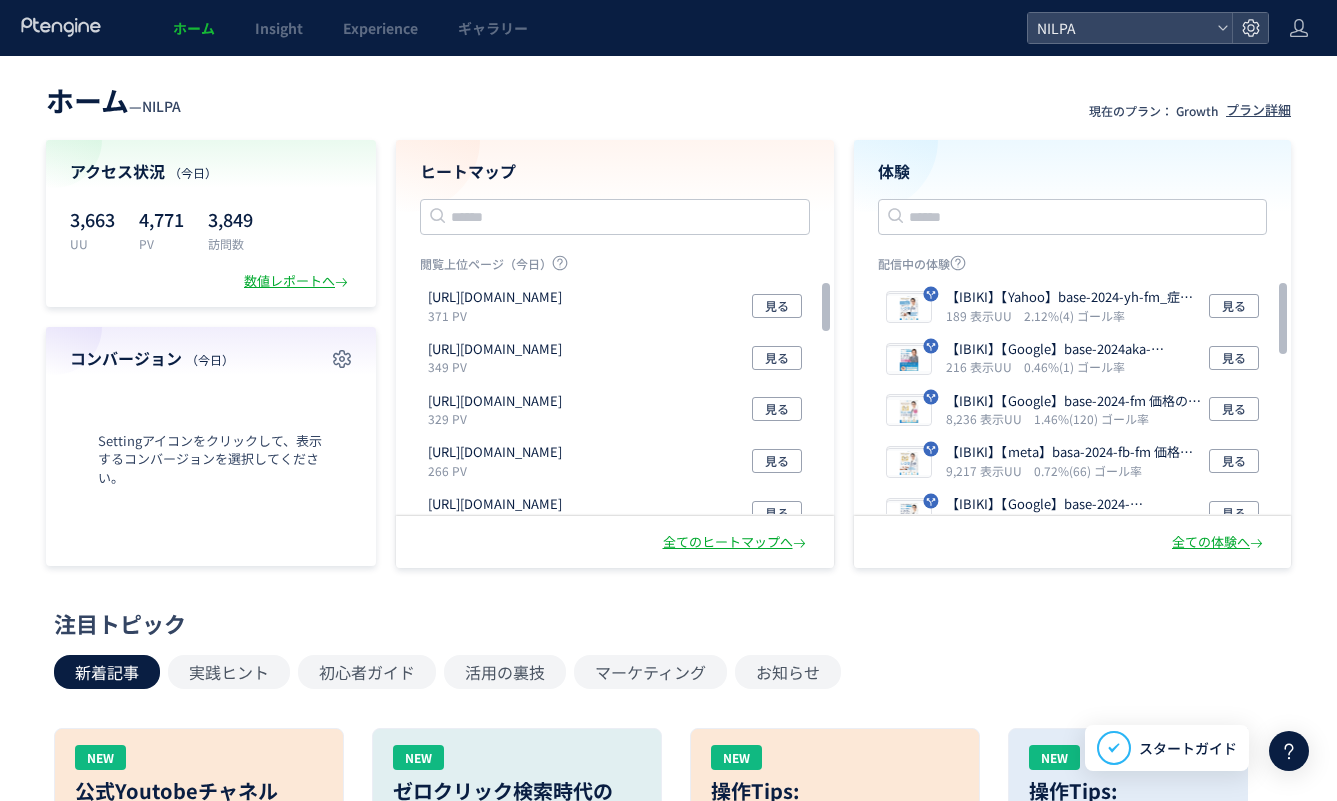 scroll, scrollTop: 0, scrollLeft: 0, axis: both 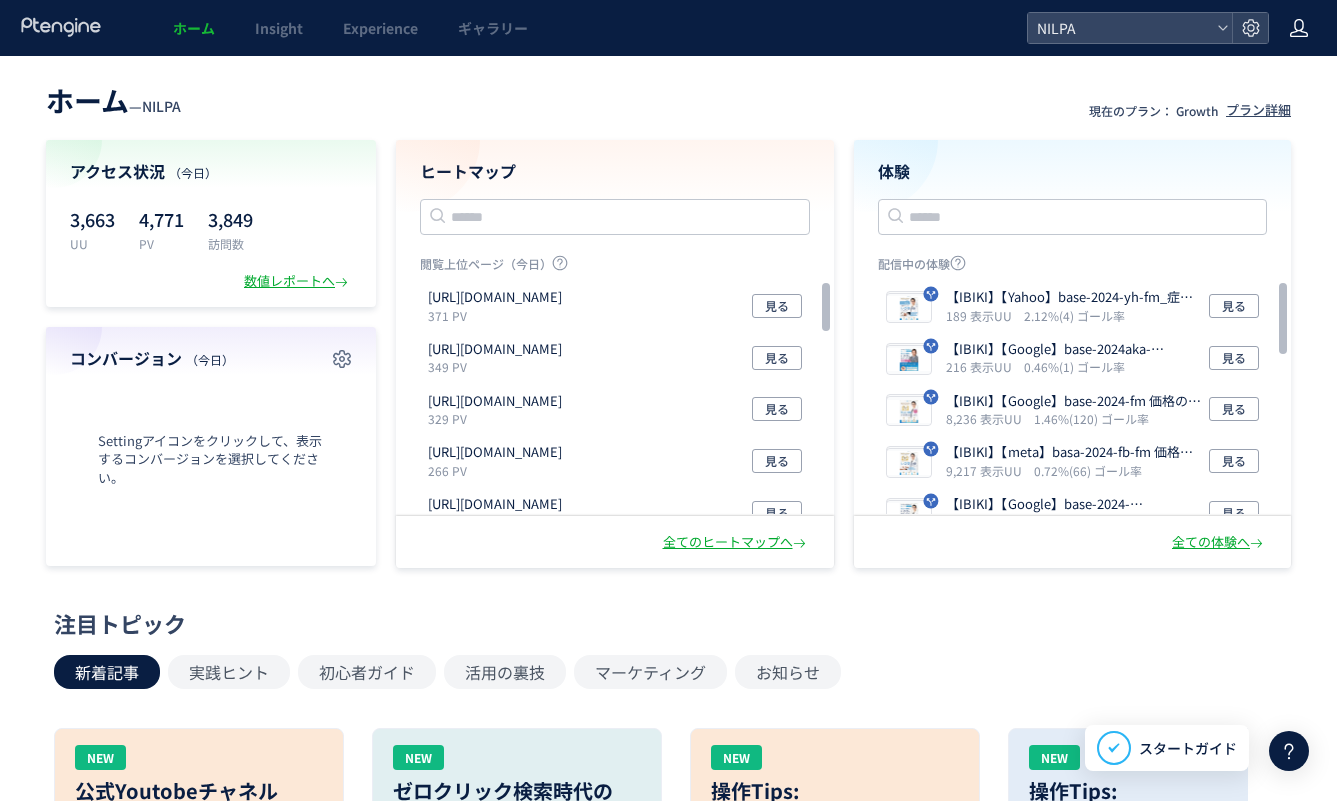 click 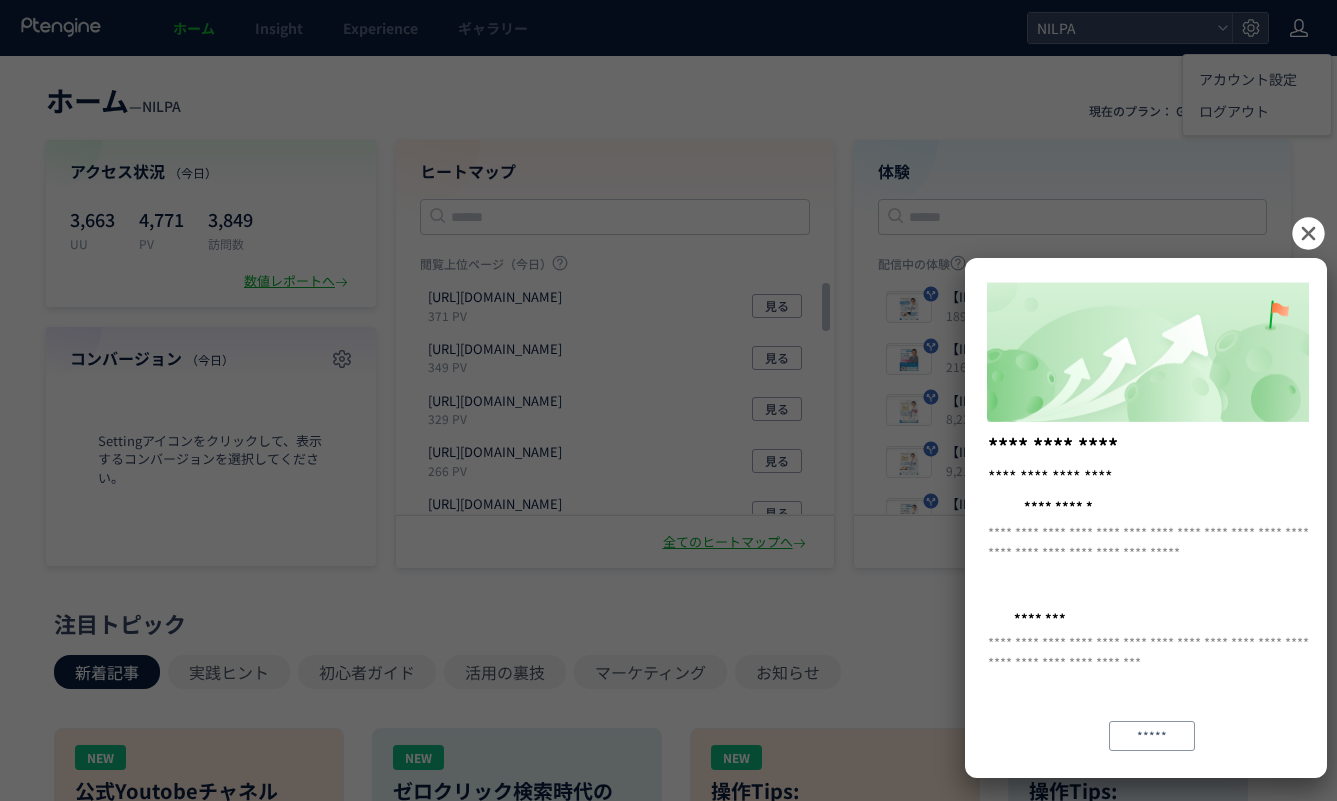 drag, startPoint x: 1310, startPoint y: 227, endPoint x: 1319, endPoint y: 191, distance: 37.107952 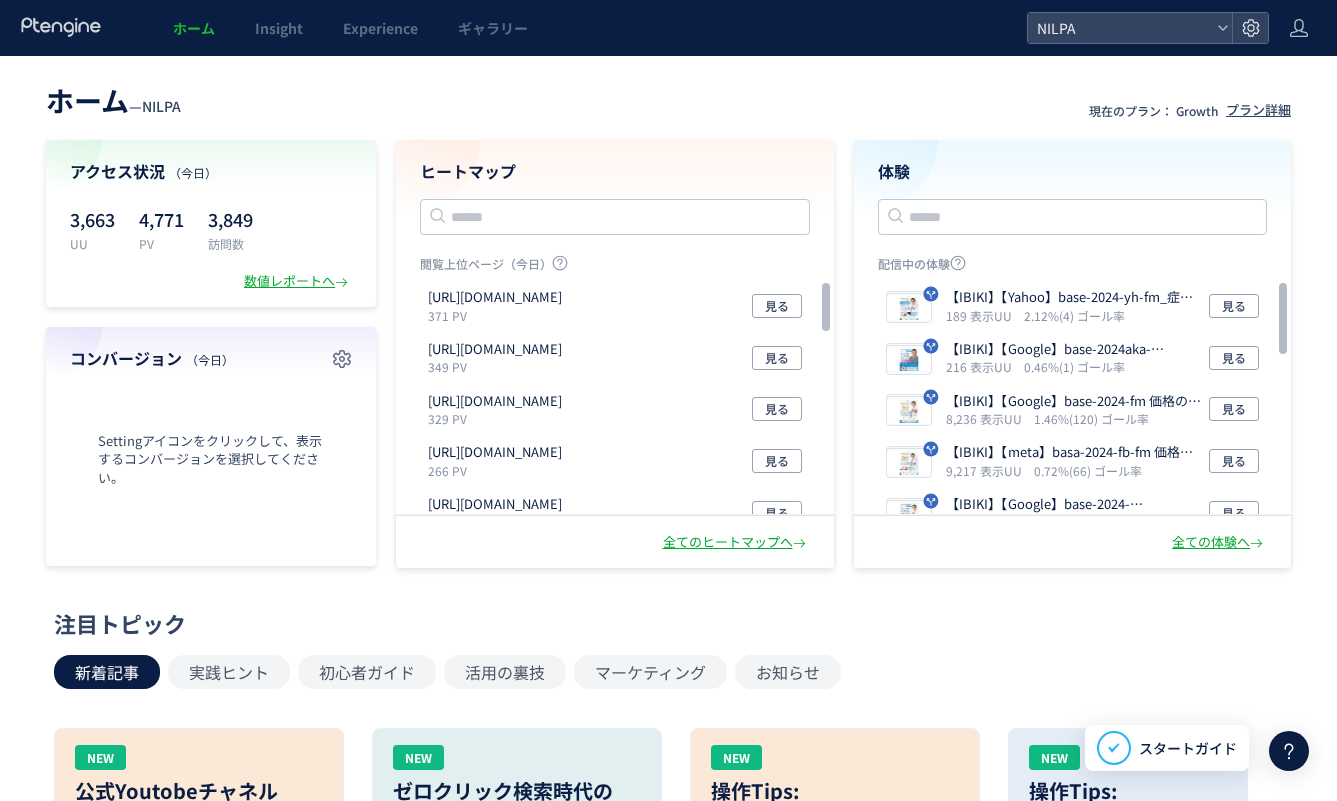 click on "ホーム  —  NILPA 現在のプラン： Growth プラン詳細" at bounding box center (668, 98) 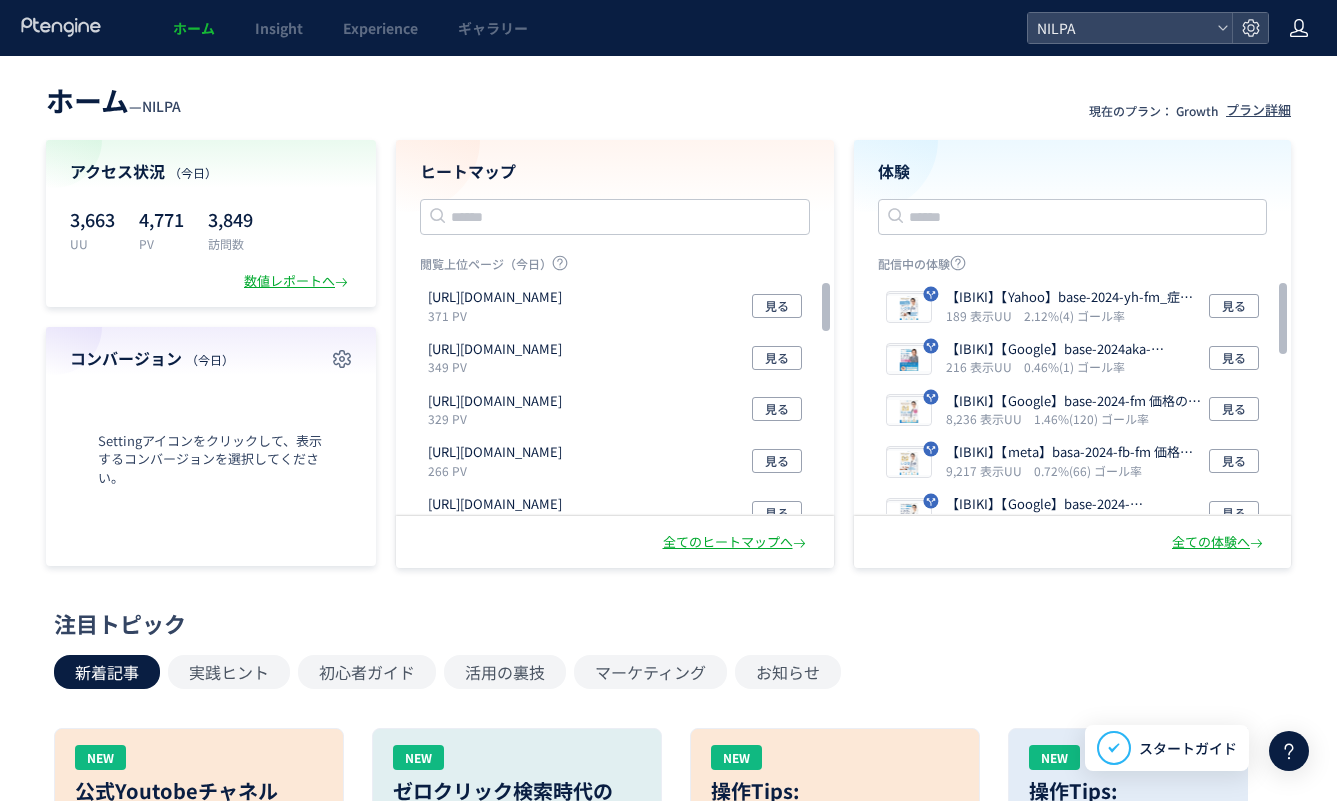 click 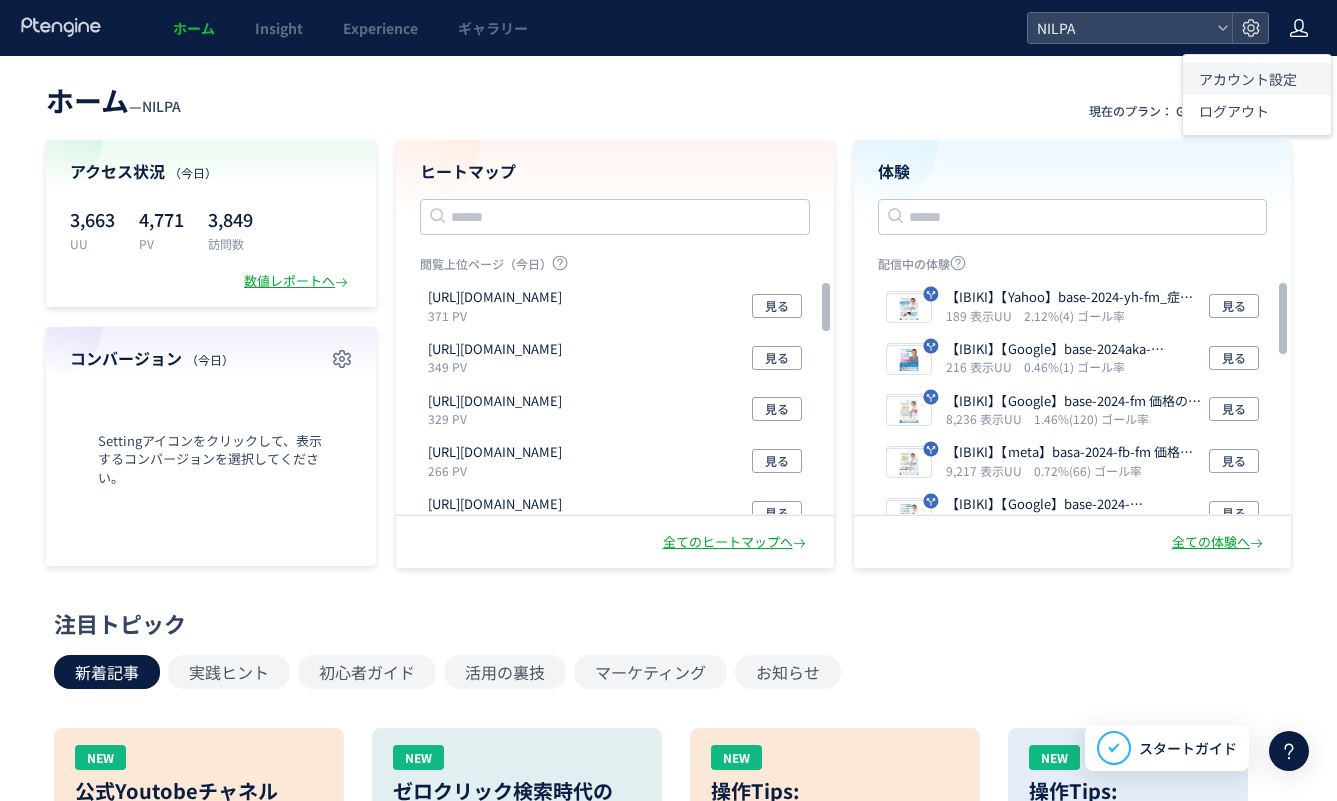 click on "アカウント設定" at bounding box center (1248, 79) 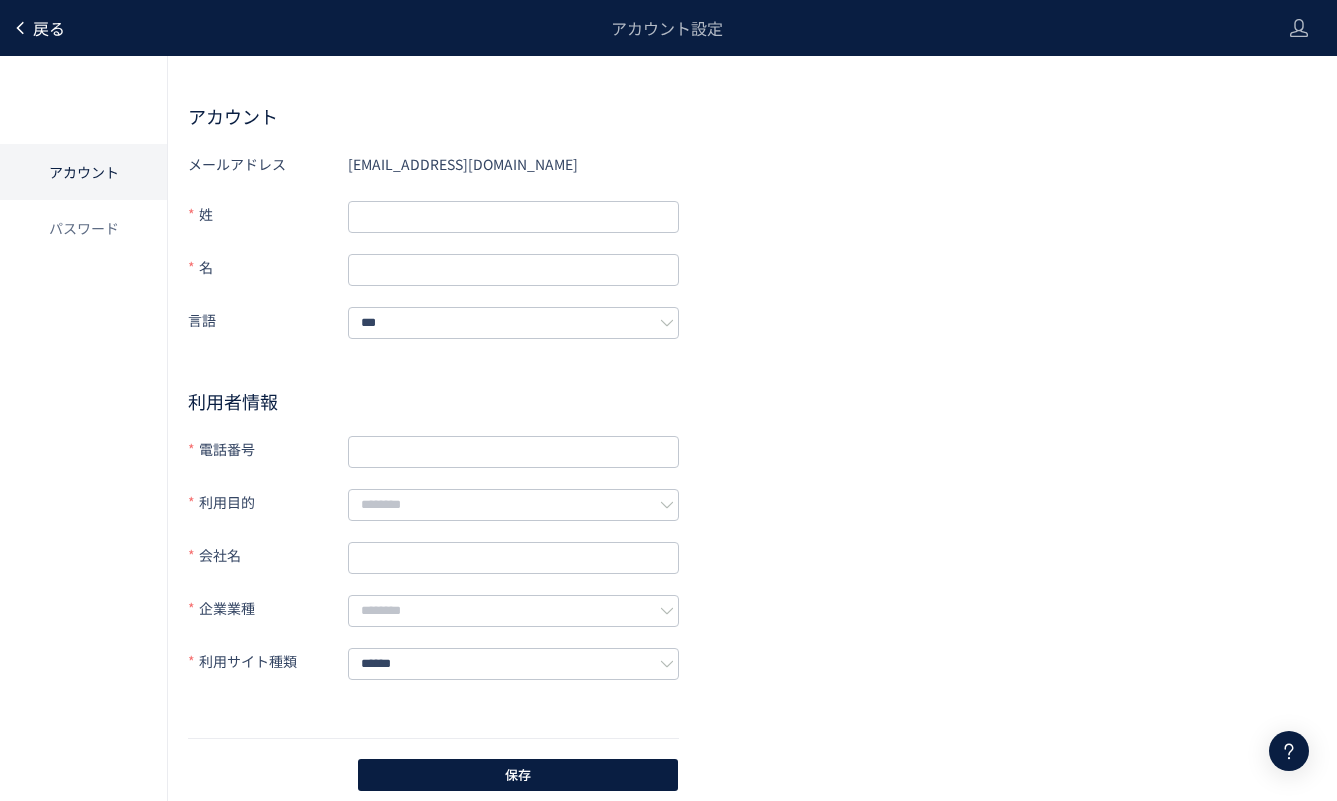 click on "戻る" 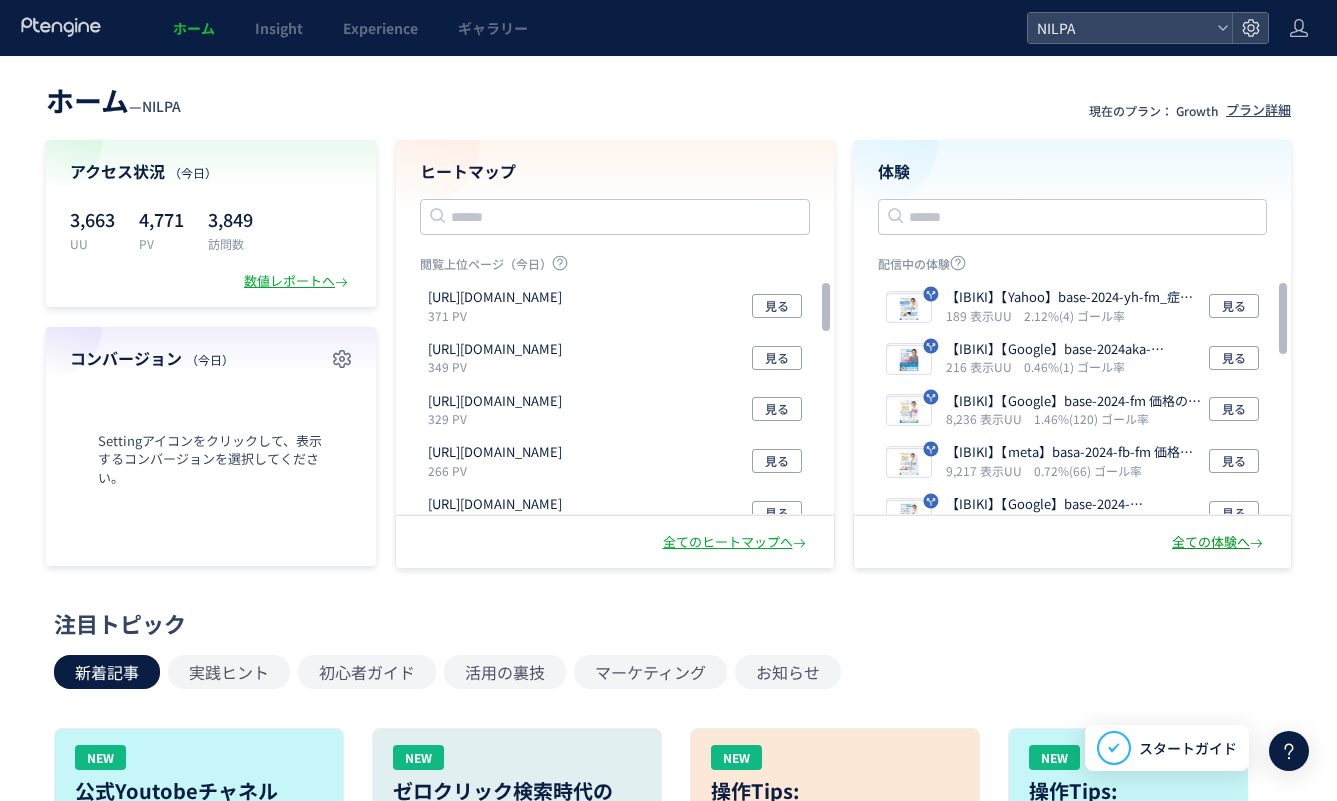 click on "全ての体験へ" at bounding box center [1219, 542] 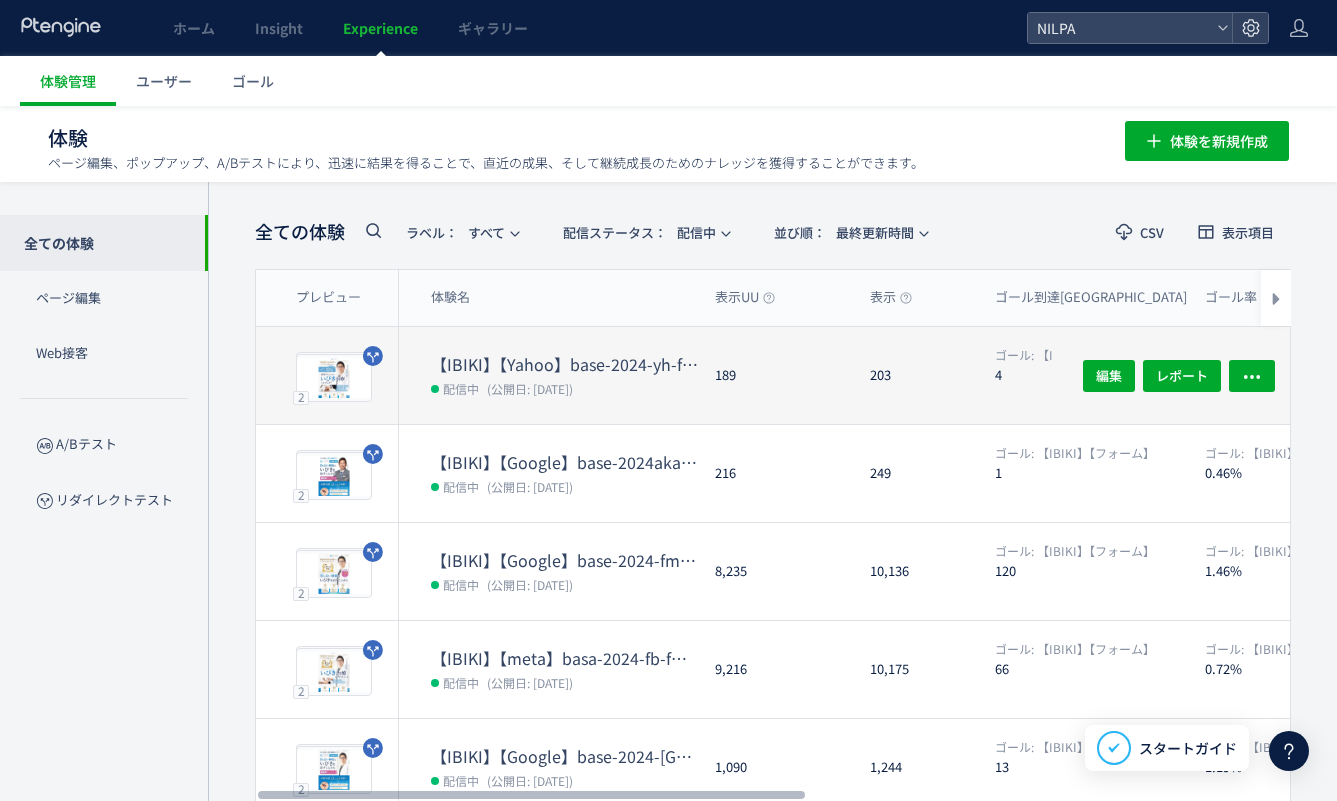 click on "【IBIKI】【Yahoo】base-2024-yh-fm_症例実績" at bounding box center [565, 364] 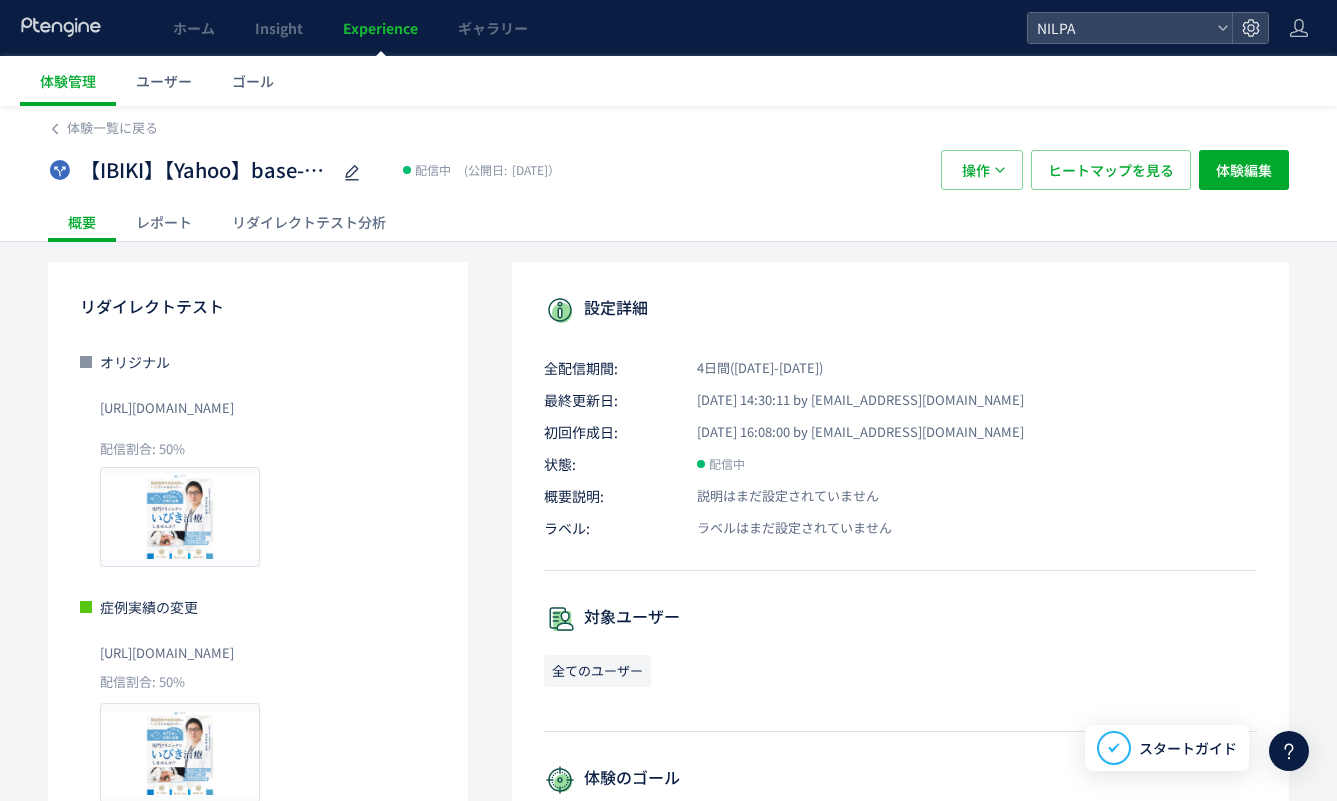 click on "リダイレクトテスト分析" 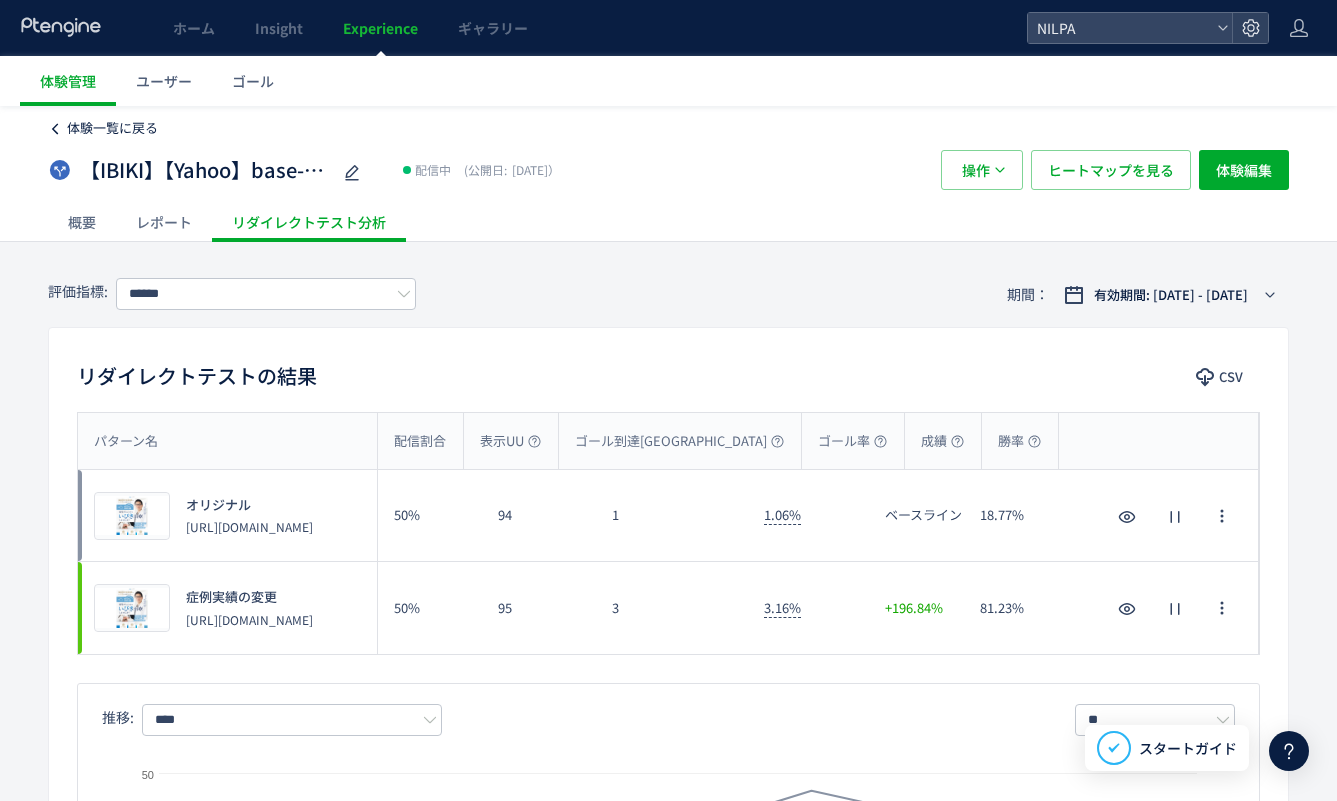click on "体験一覧に戻る" 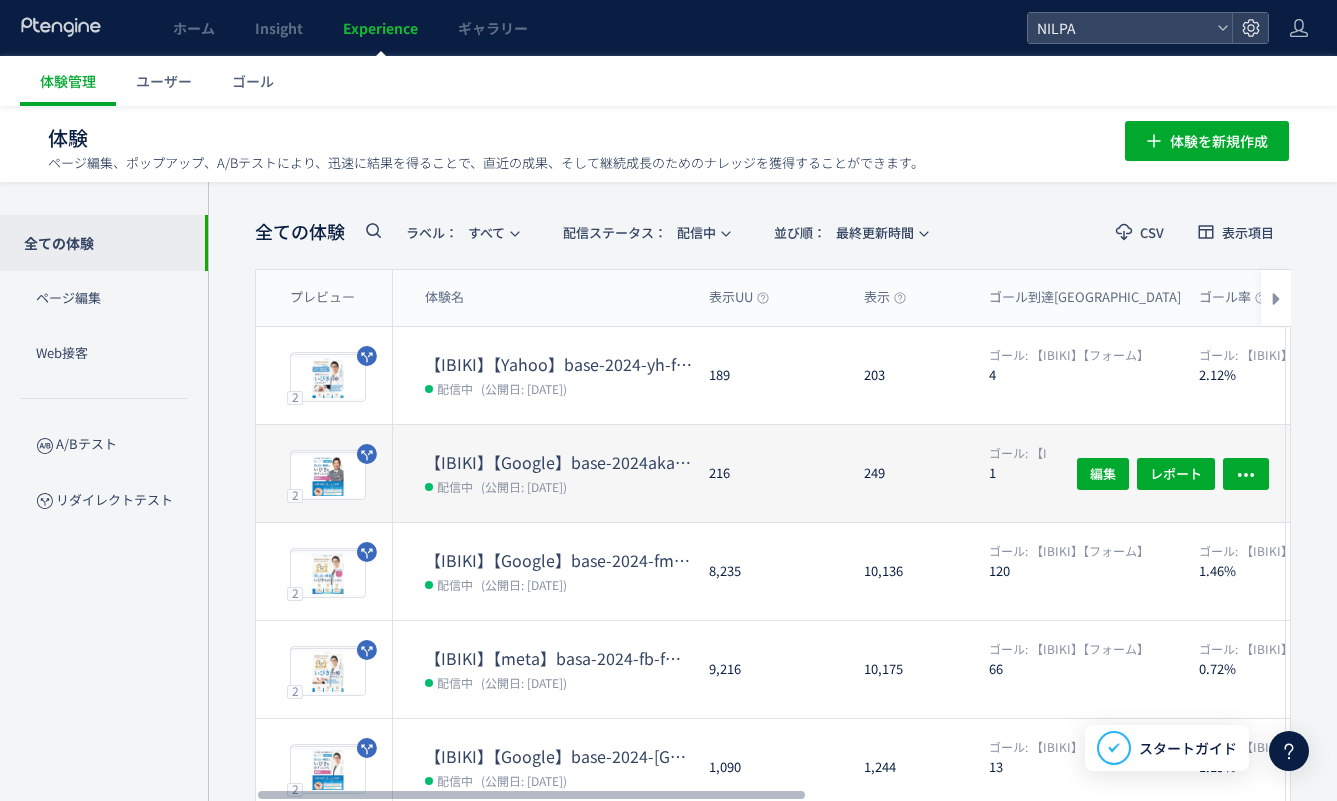 scroll, scrollTop: 0, scrollLeft: 0, axis: both 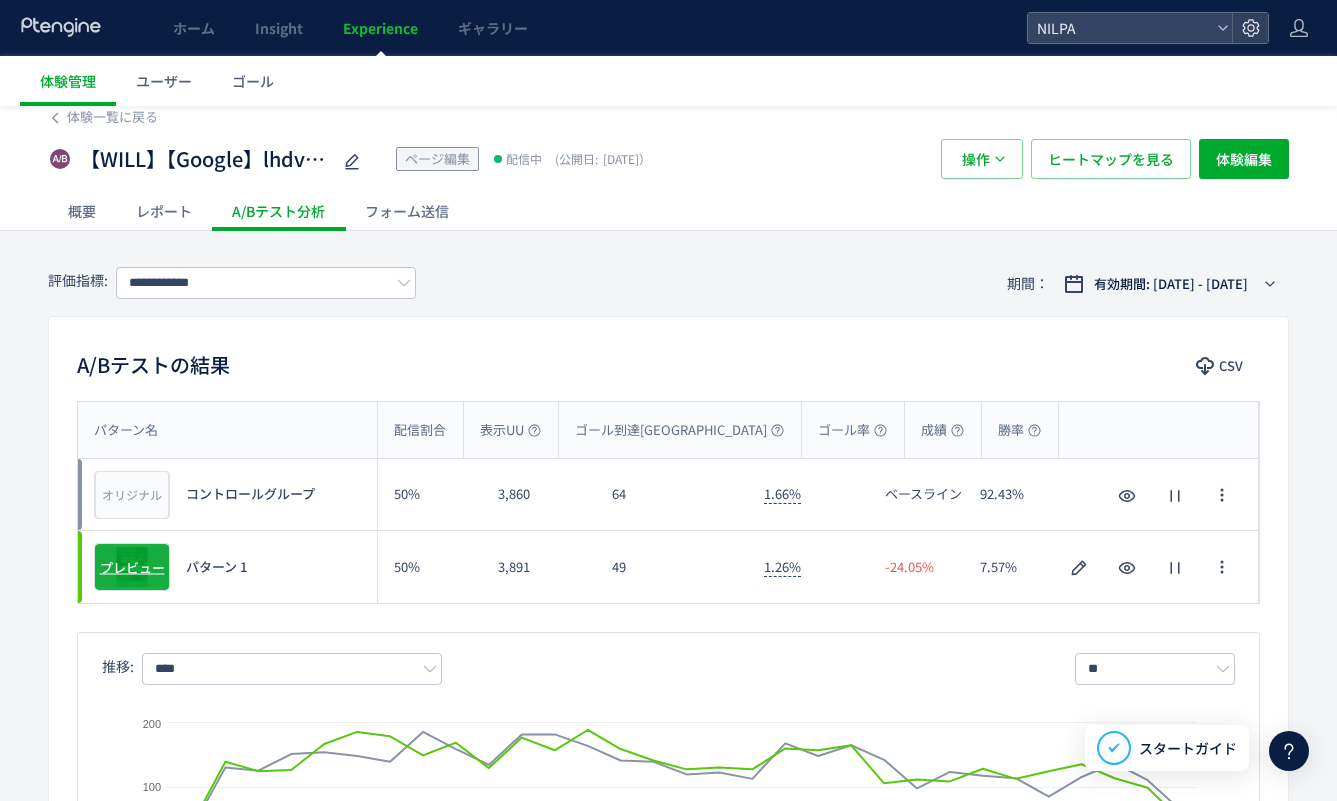 click on "プレビュー" at bounding box center [132, 567] 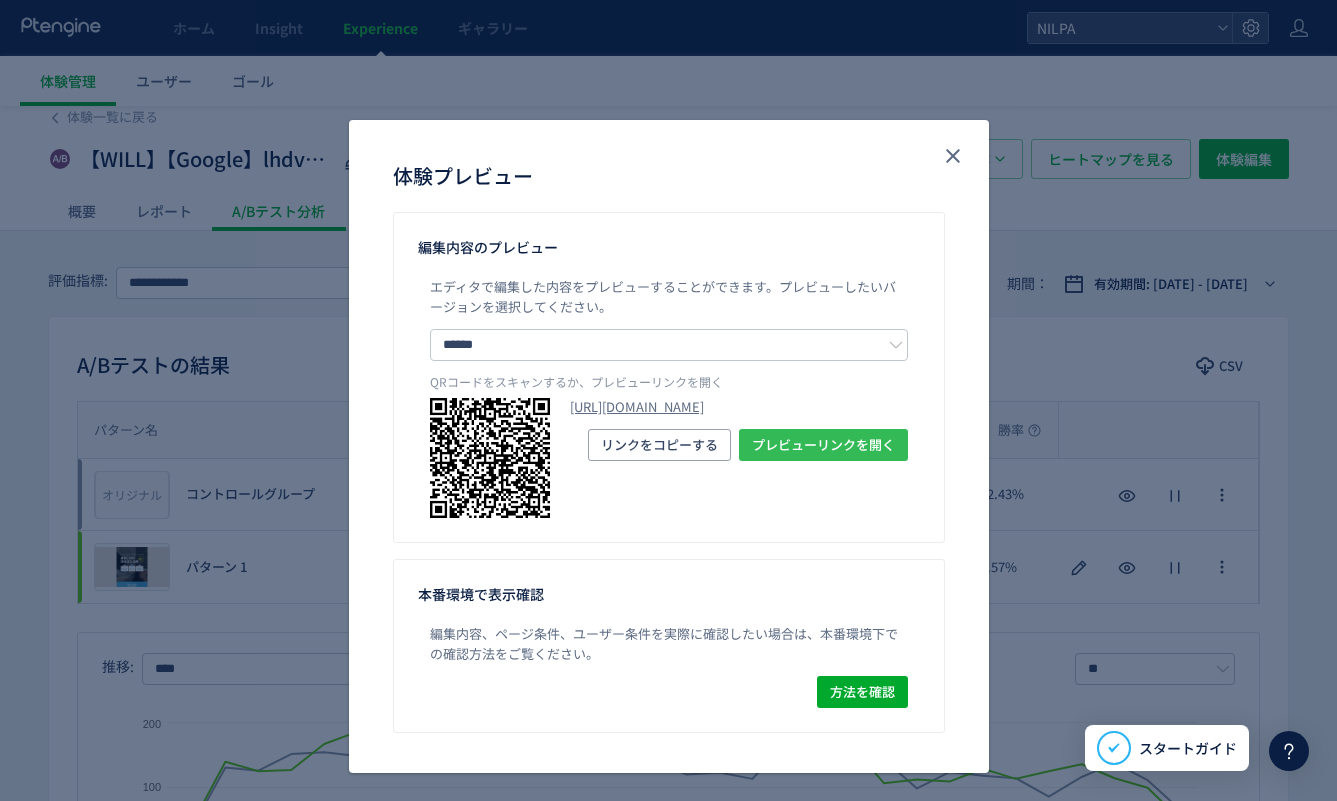 click on "プレビューリンクを開く" at bounding box center (823, 445) 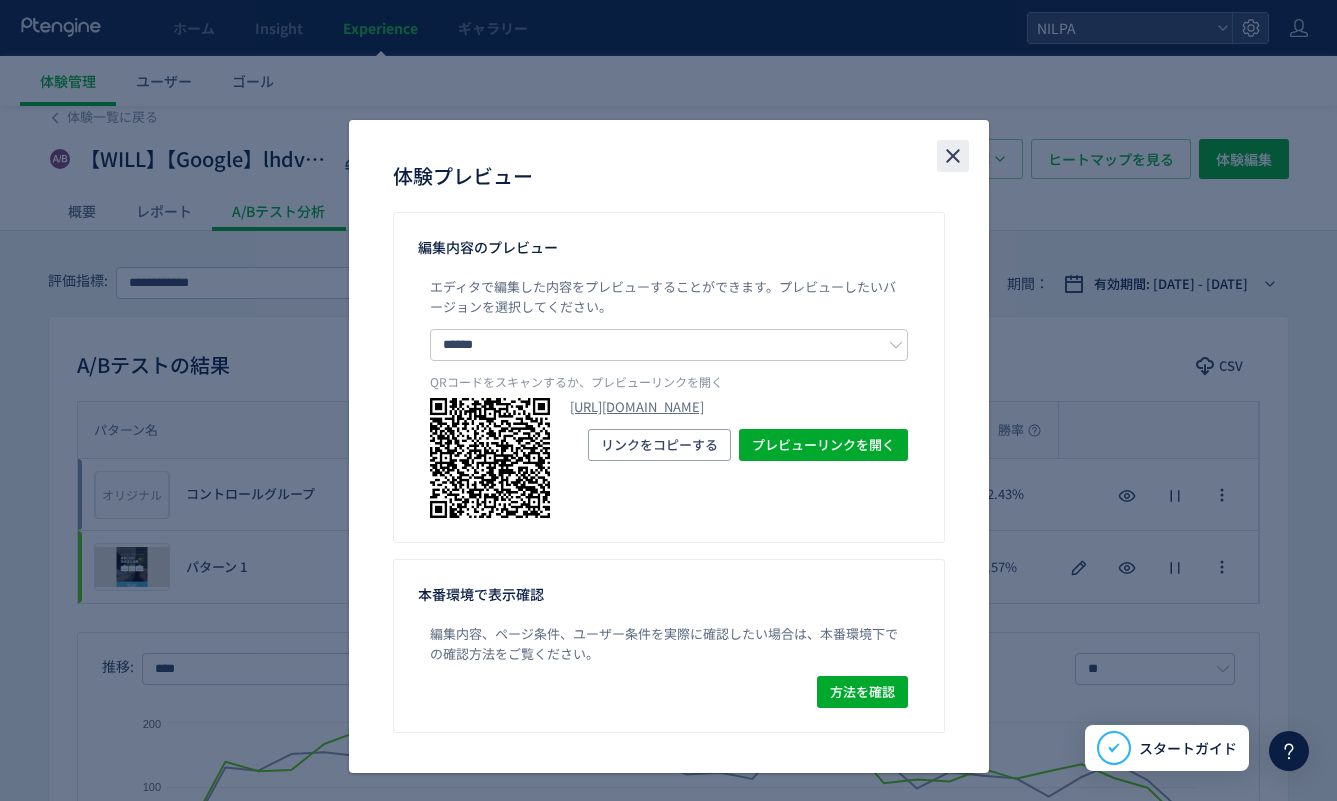 click 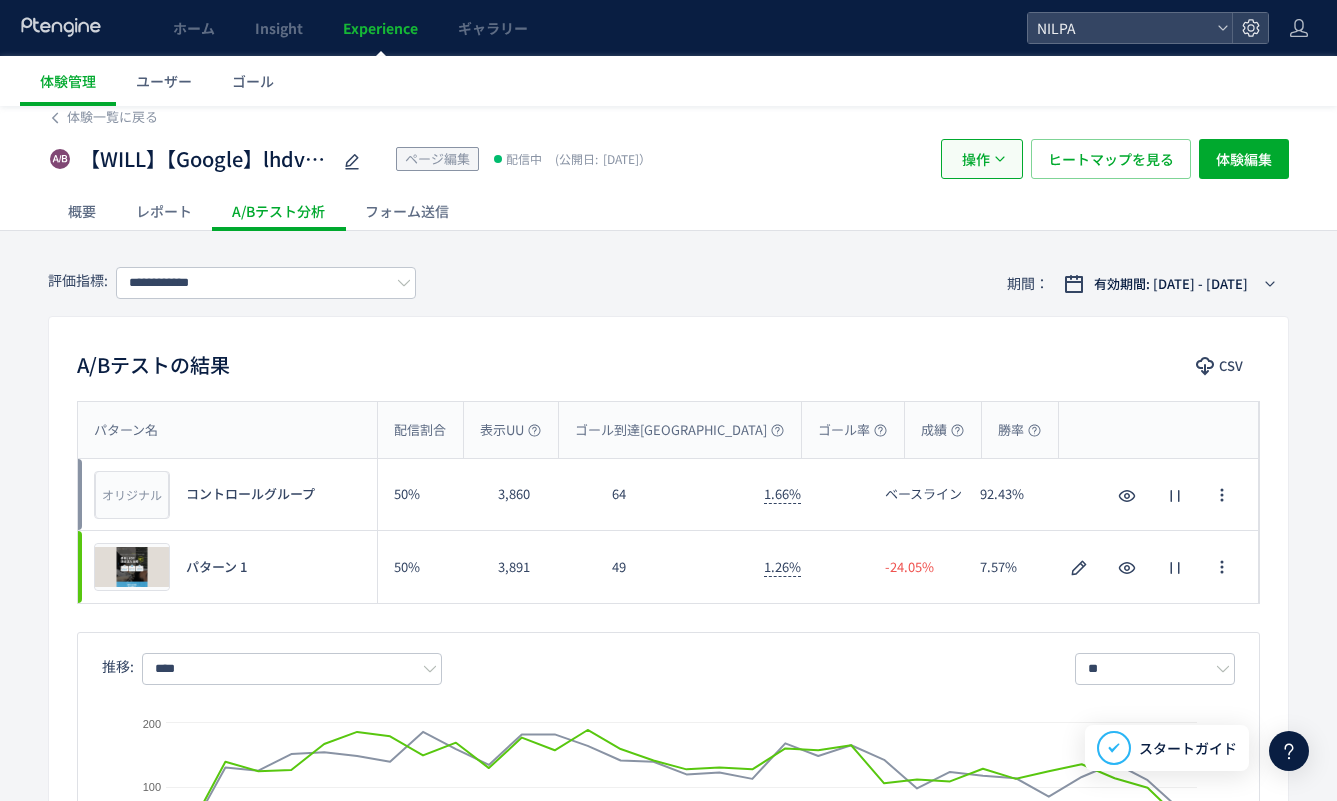 click on "操作" 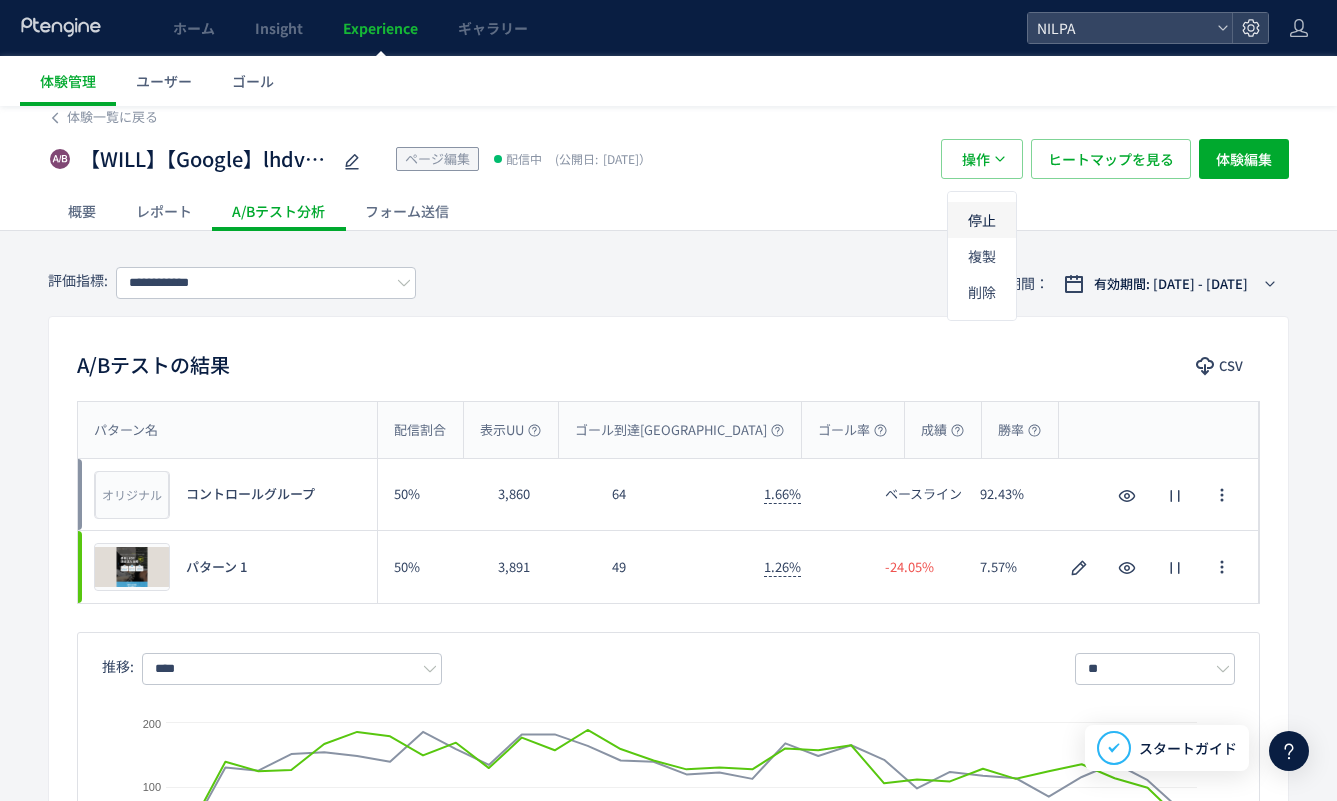 click on "停止" 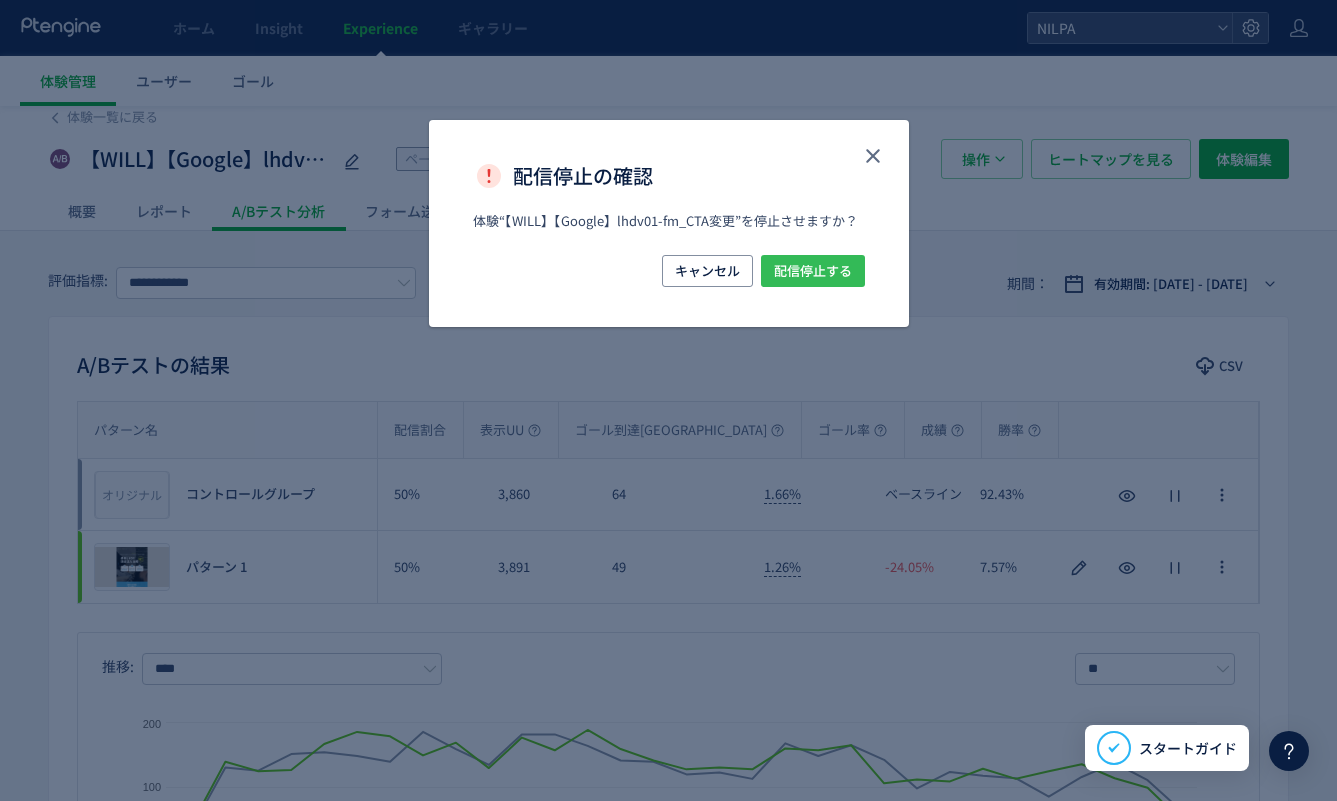 click on "配信停止する" at bounding box center [813, 271] 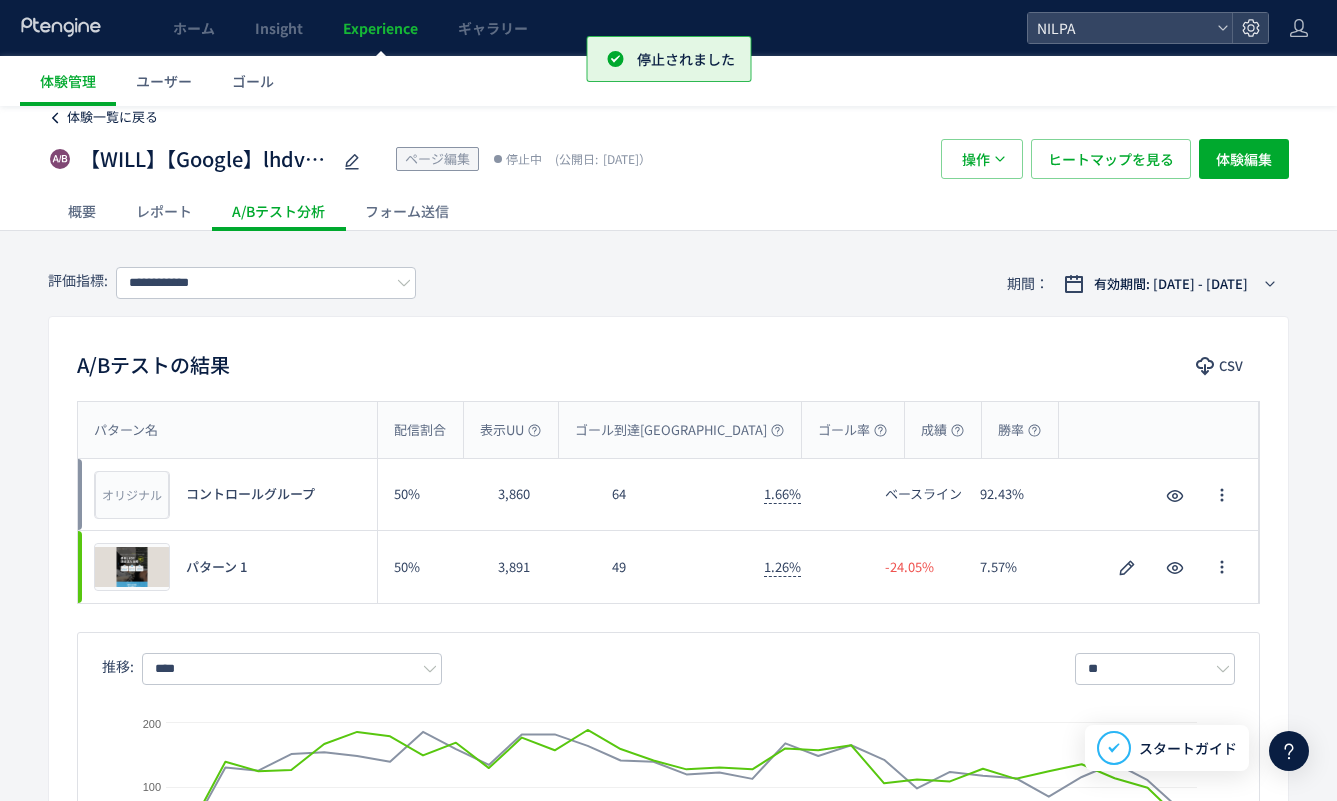 click on "体験一覧に戻る" 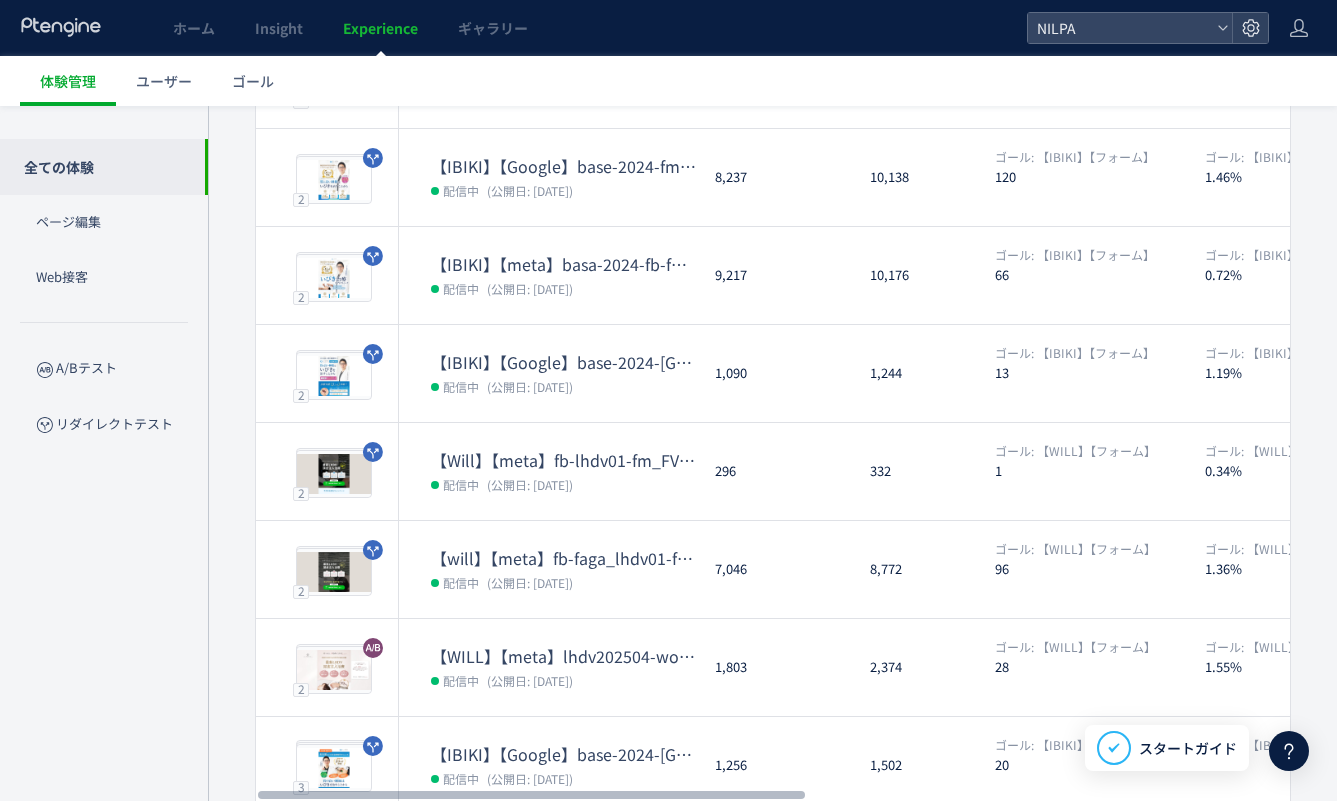 scroll, scrollTop: 579, scrollLeft: 0, axis: vertical 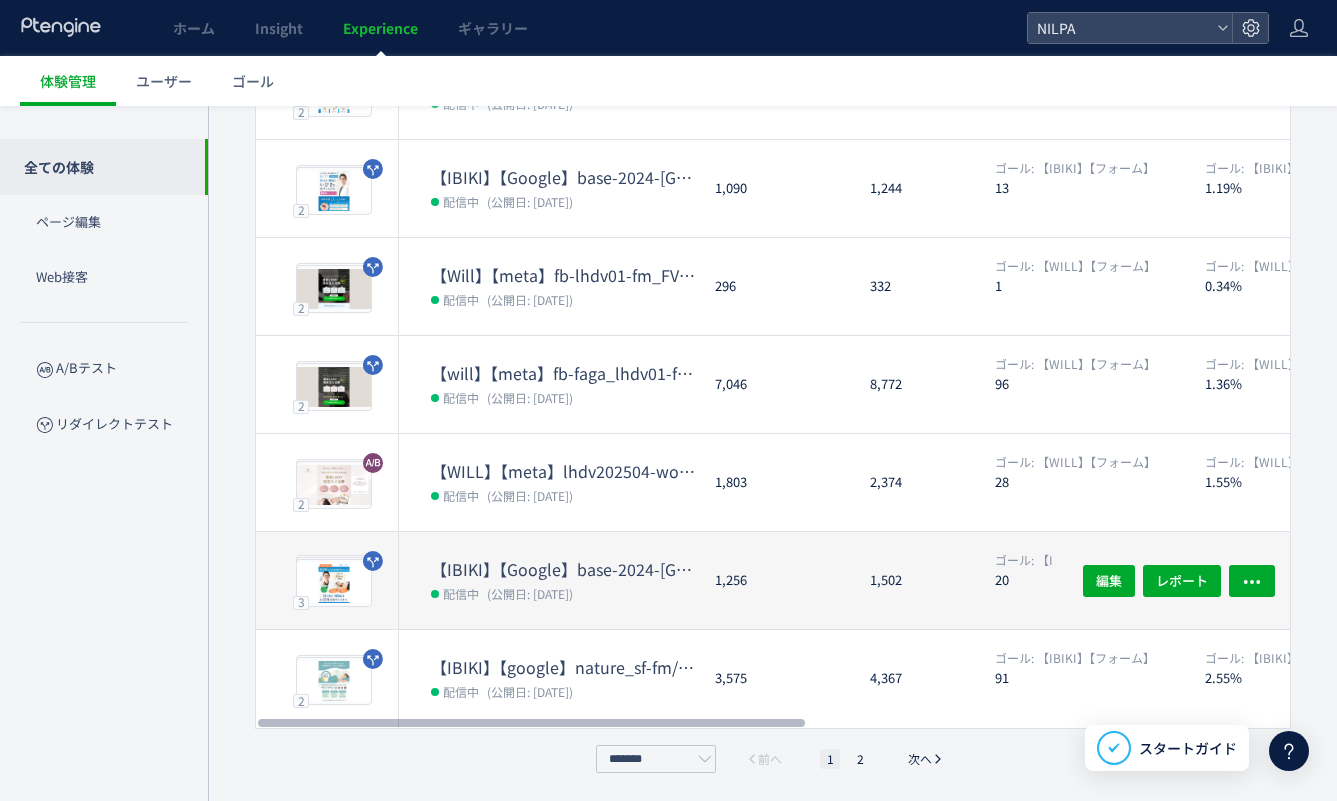 click on "【IBIKI】【Google】base-2024-[GEOGRAPHIC_DATA]-fm_FV変更" at bounding box center [565, 569] 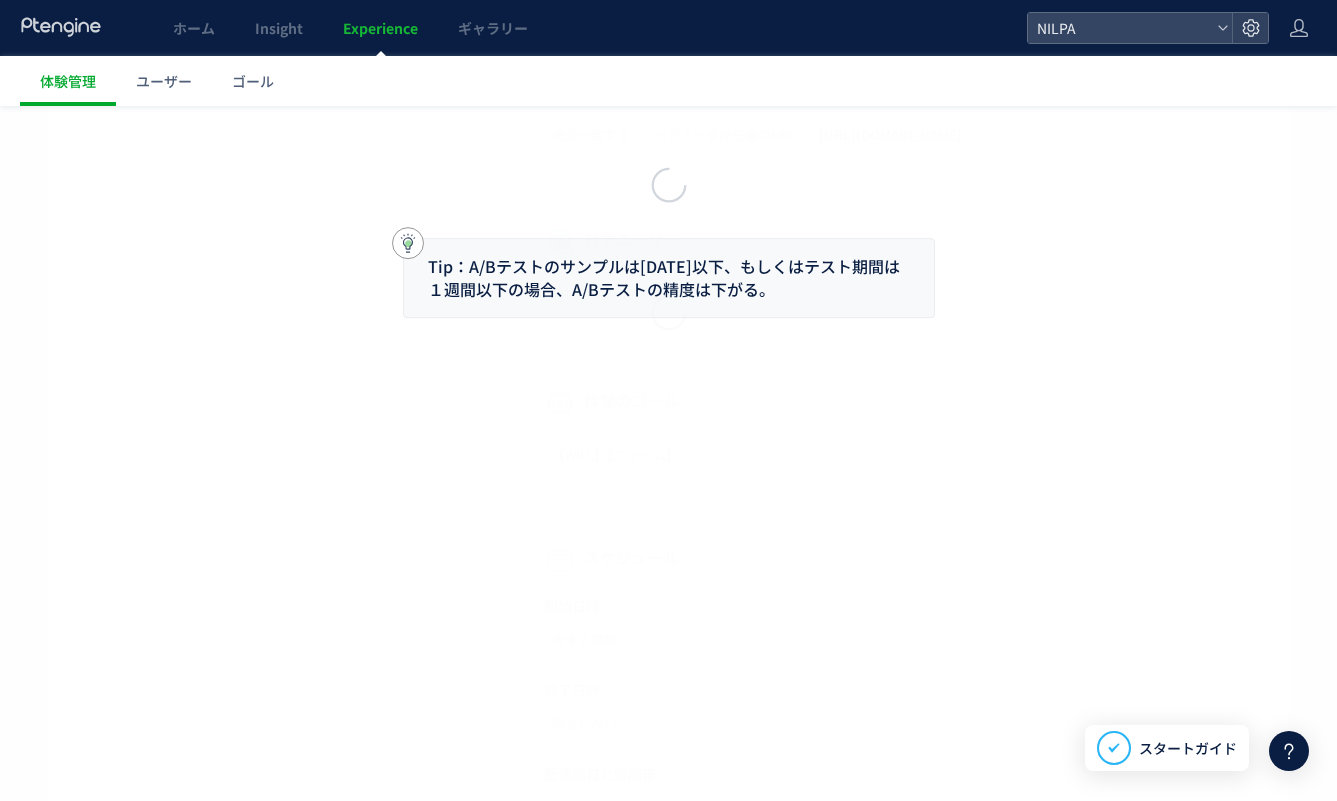 scroll, scrollTop: 0, scrollLeft: 0, axis: both 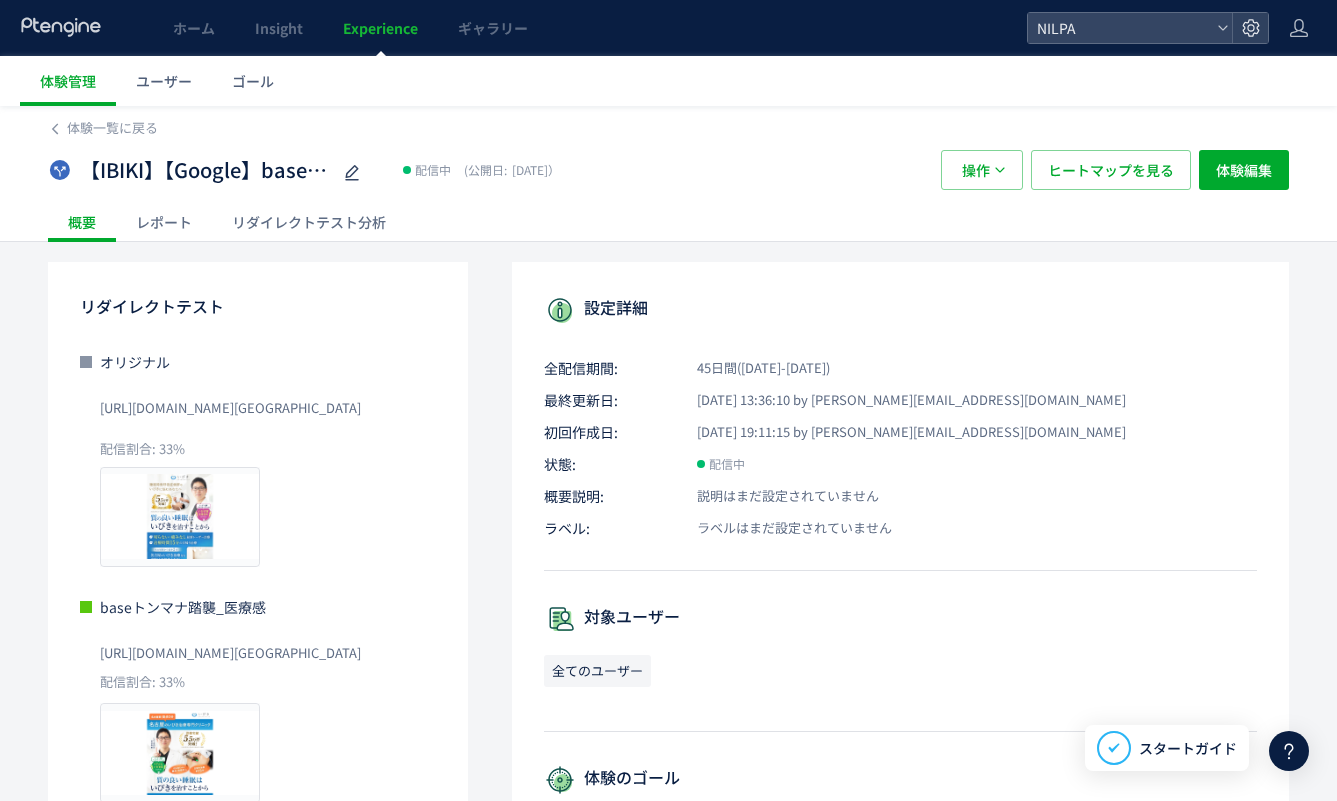 click on "リダイレクトテスト分析" 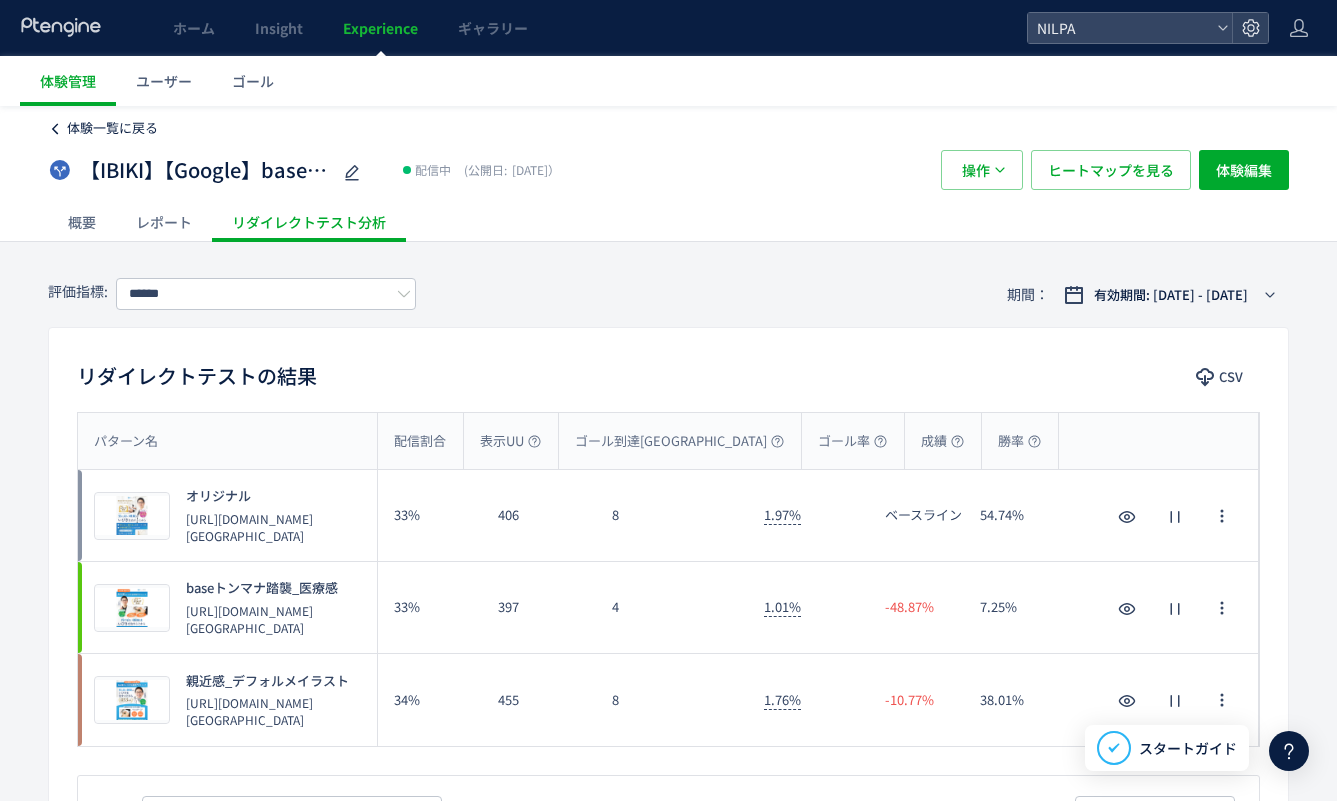 click on "体験一覧に戻る" 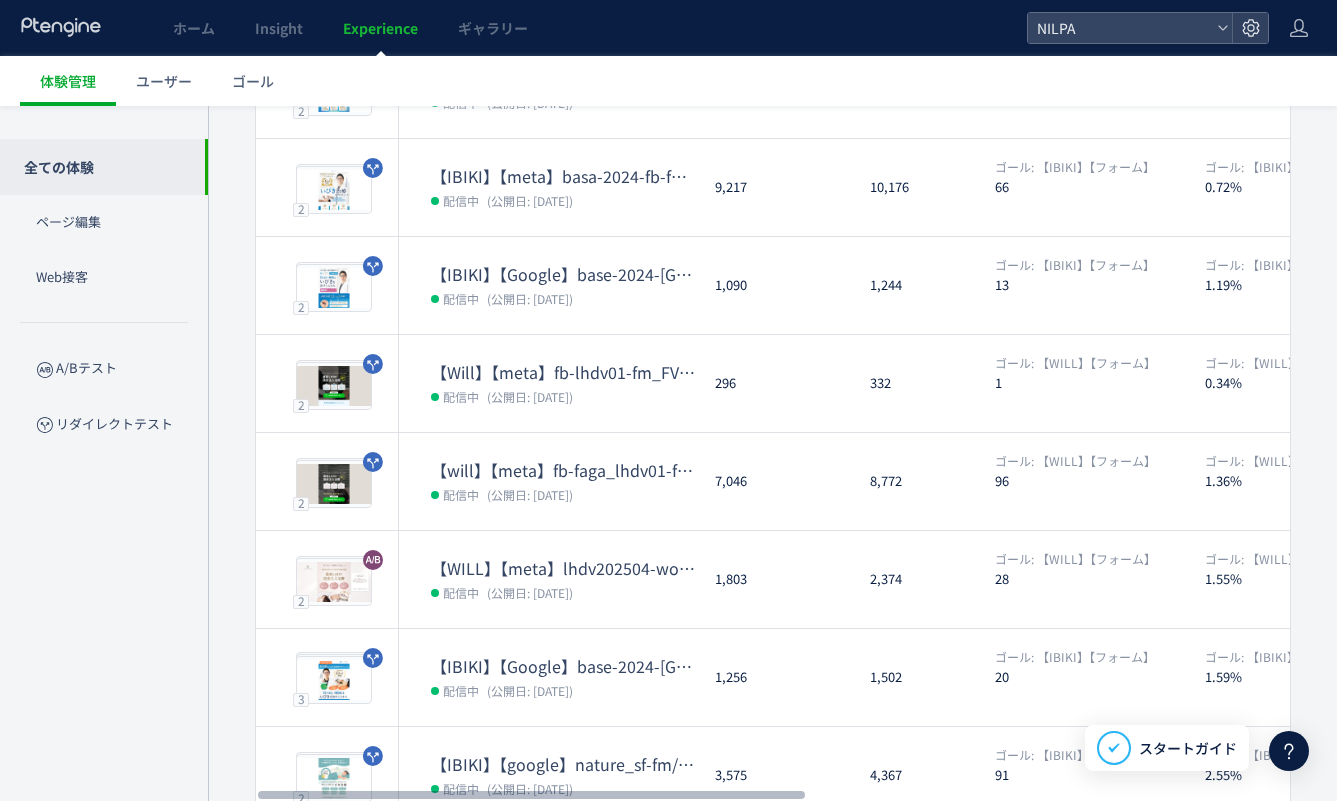 scroll, scrollTop: 579, scrollLeft: 0, axis: vertical 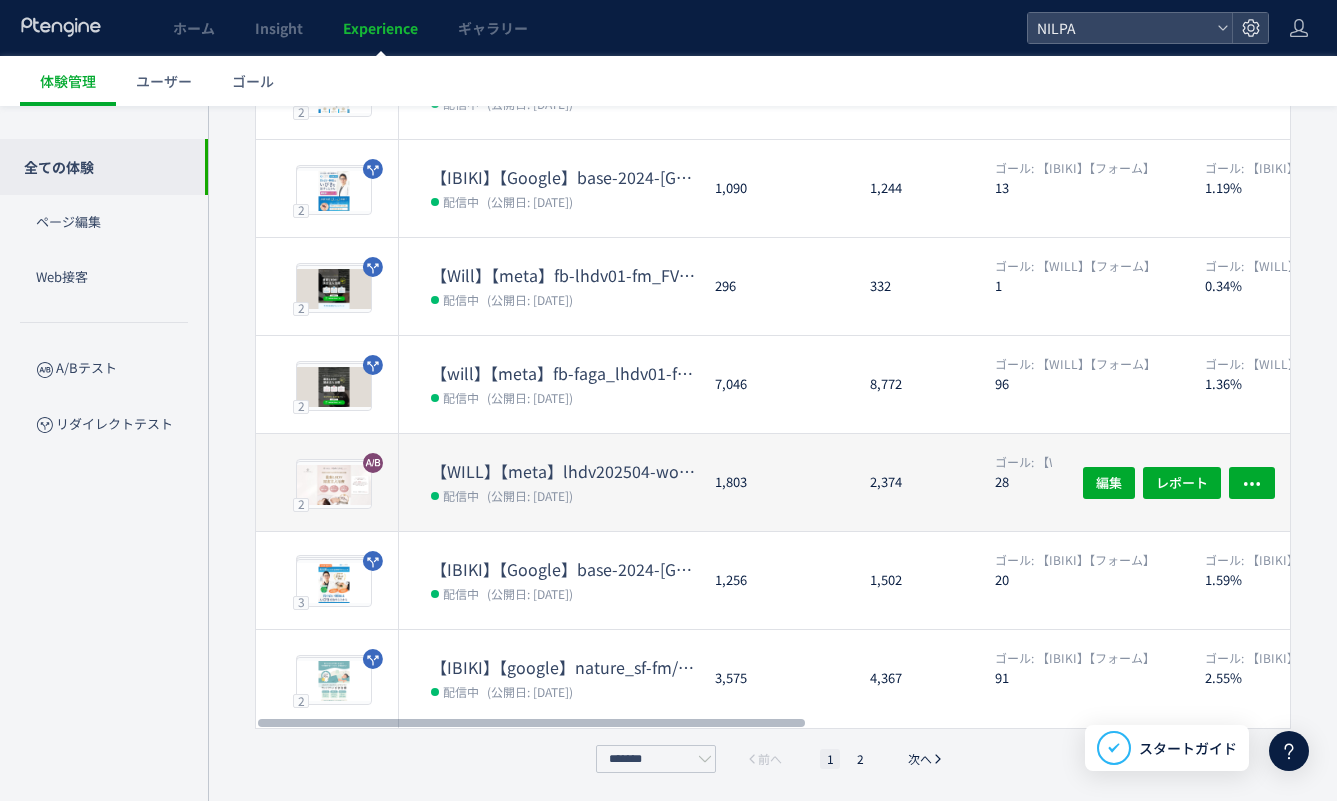 click on "【WILL】【meta】lhdv202504-woman-meta-fm_CTA文言変更" at bounding box center [565, 471] 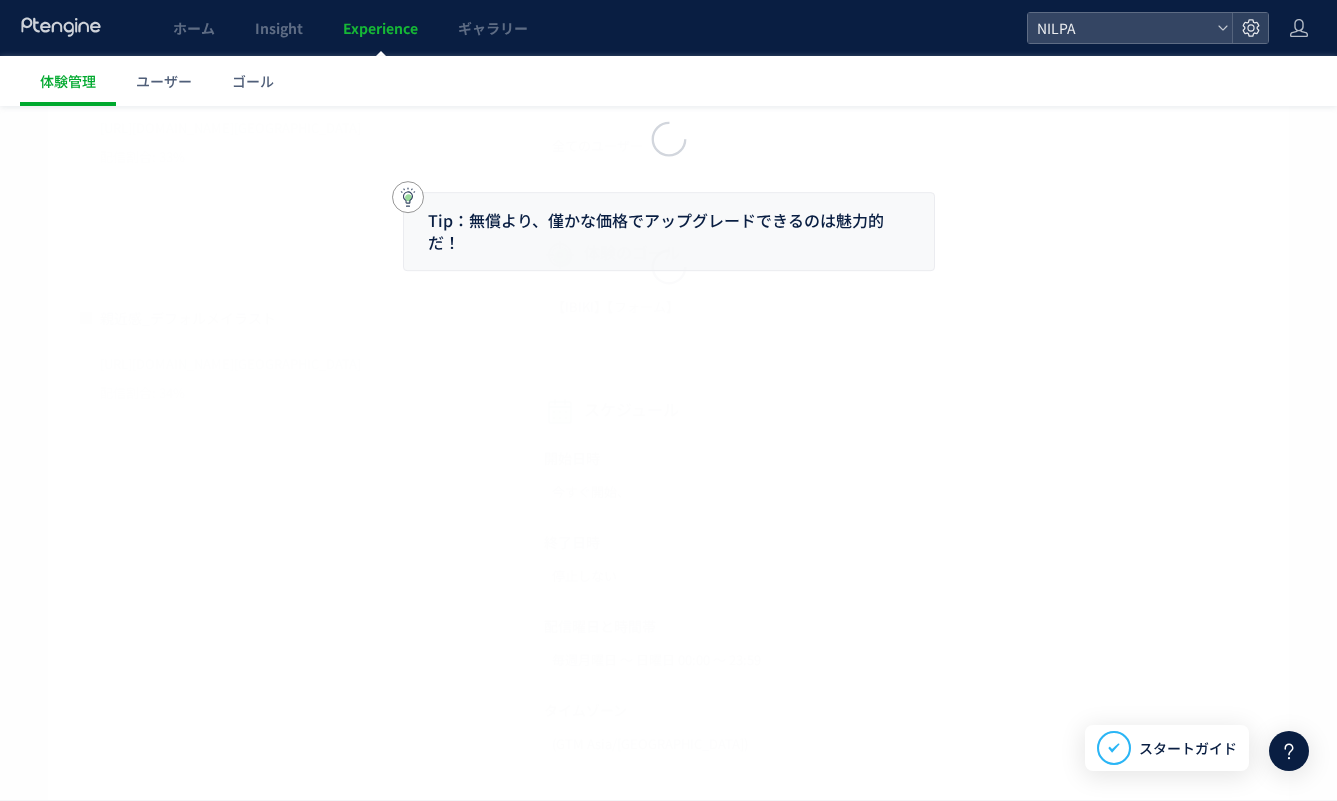 scroll, scrollTop: 0, scrollLeft: 0, axis: both 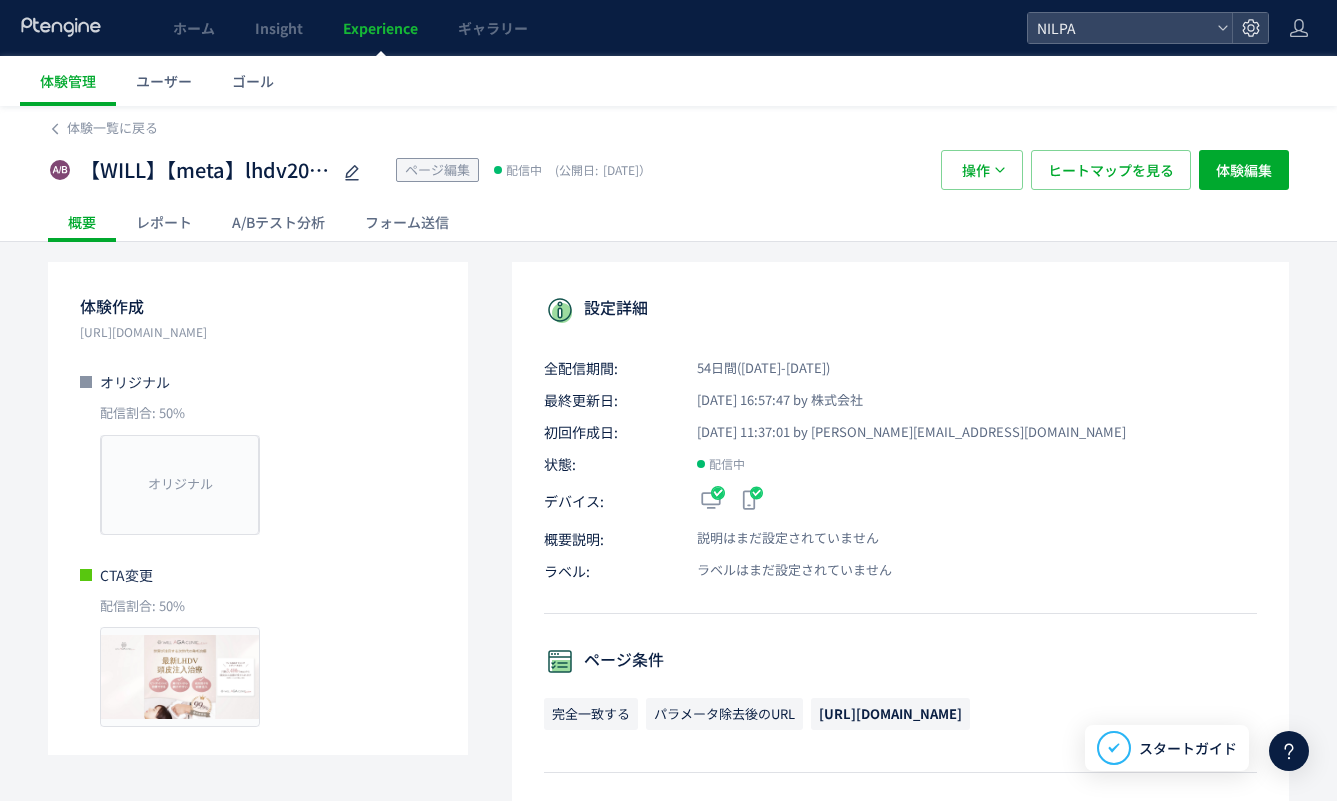 click on "A/Bテスト分析" 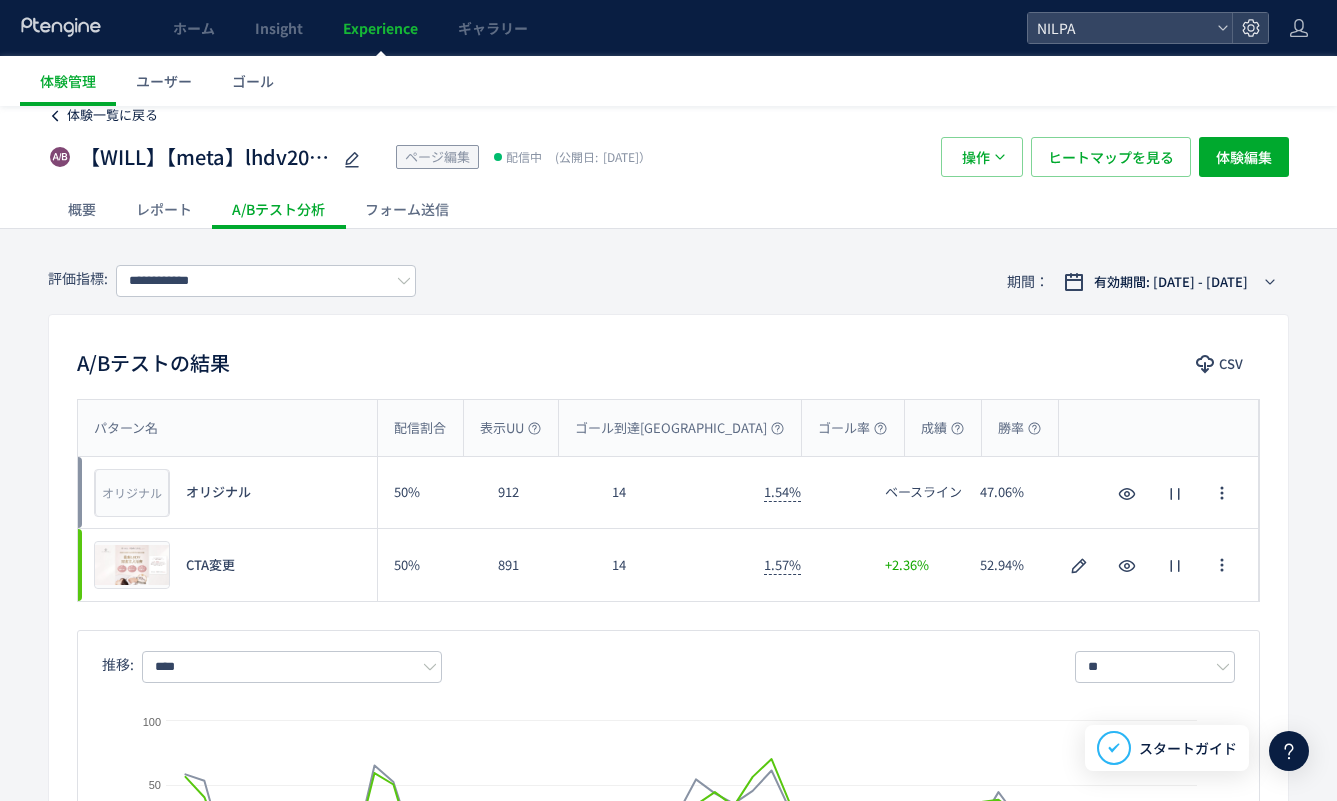 click on "体験一覧に戻る" 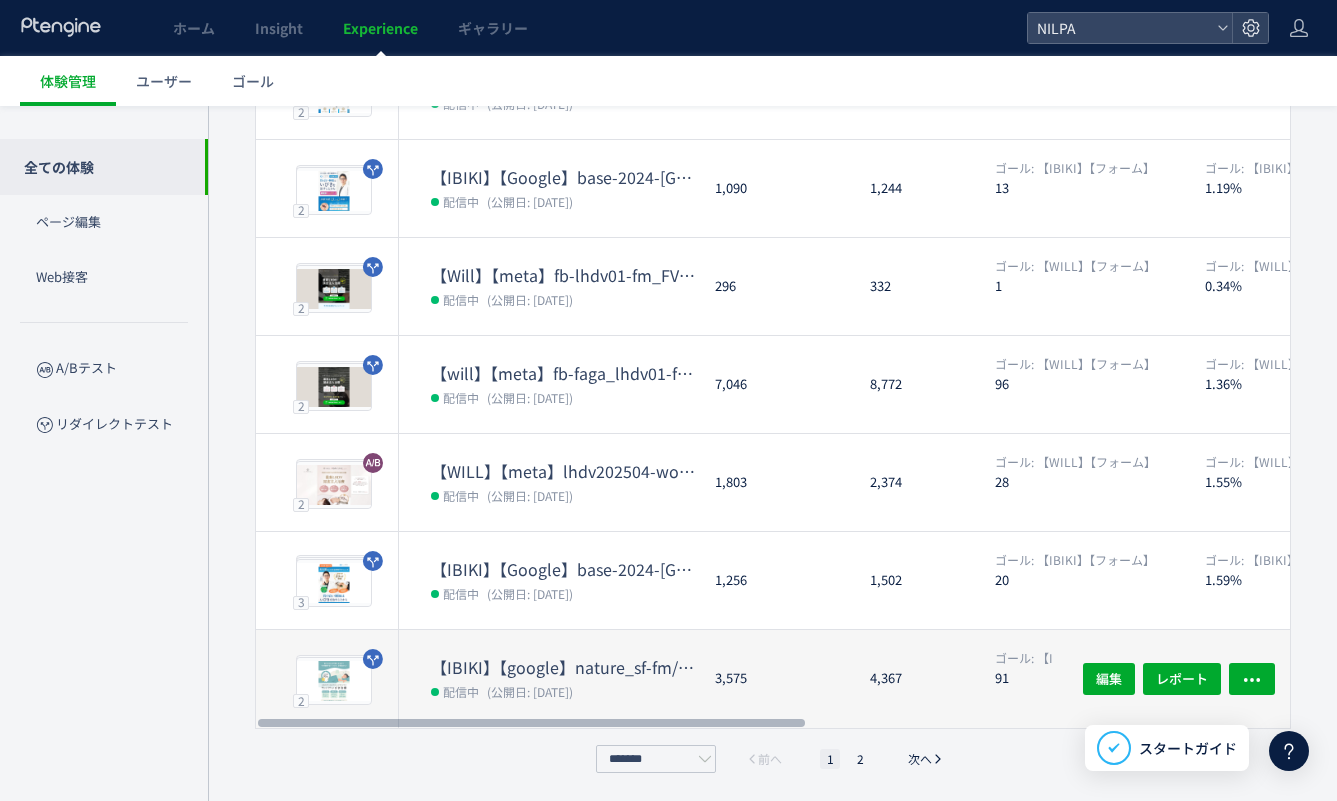 scroll, scrollTop: 573, scrollLeft: 0, axis: vertical 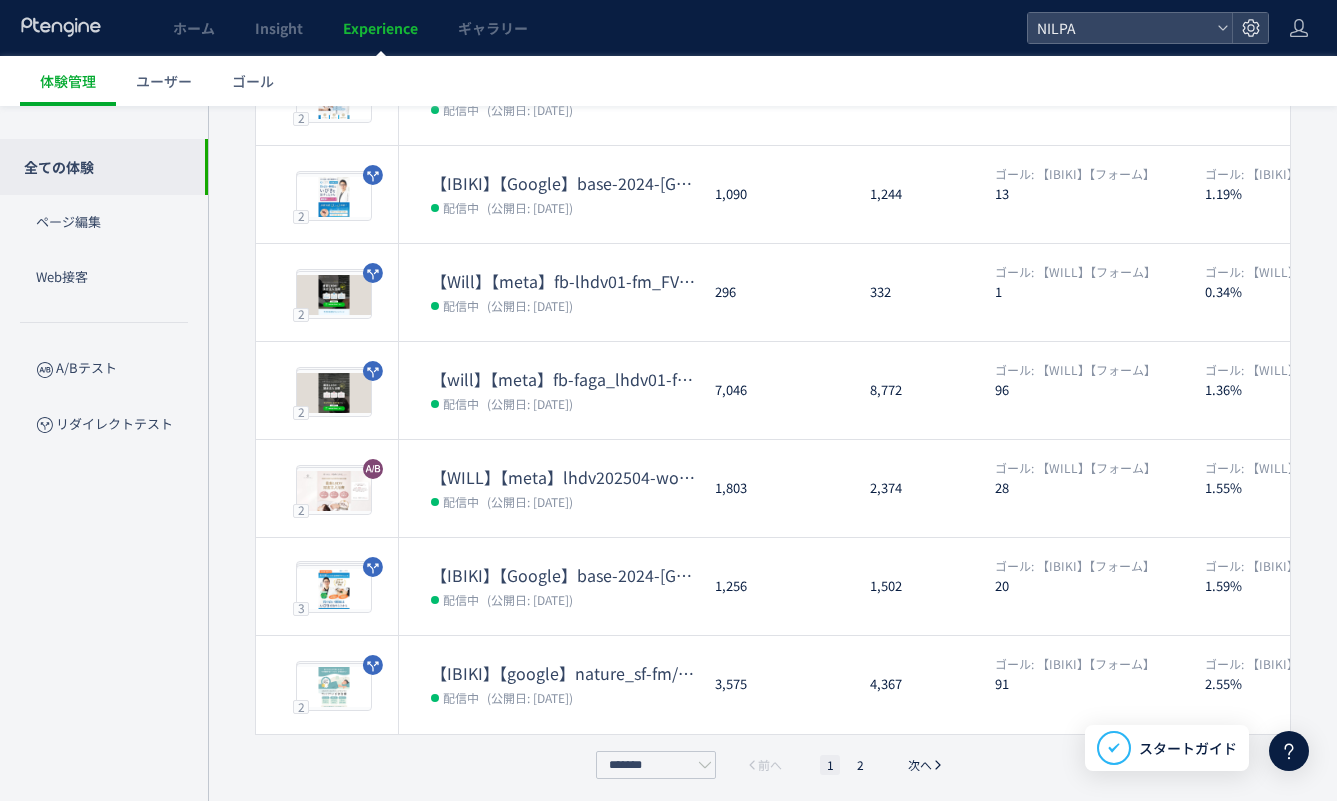 click on "2" 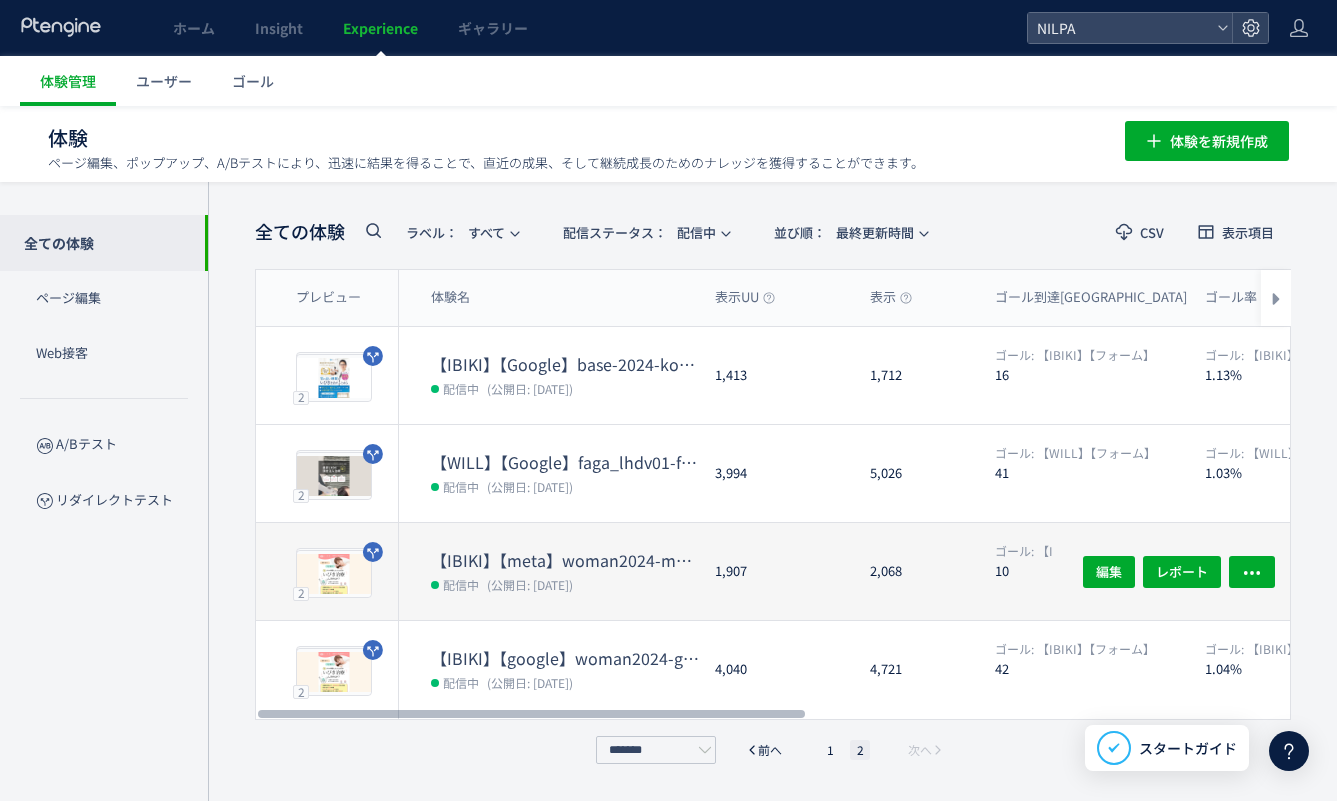 scroll, scrollTop: 1, scrollLeft: 0, axis: vertical 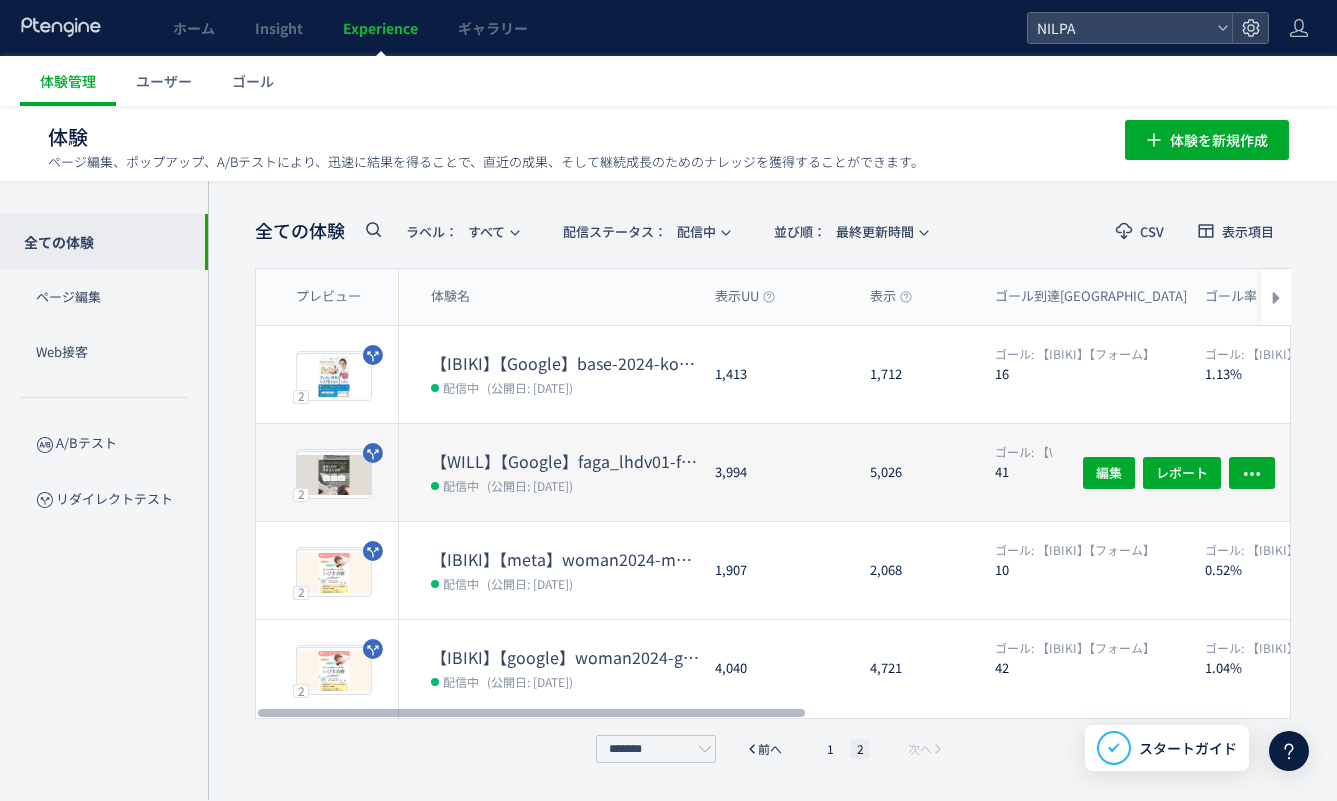 click on "【WILL】【Google】faga_lhdv01-fm_FV変更" at bounding box center [565, 461] 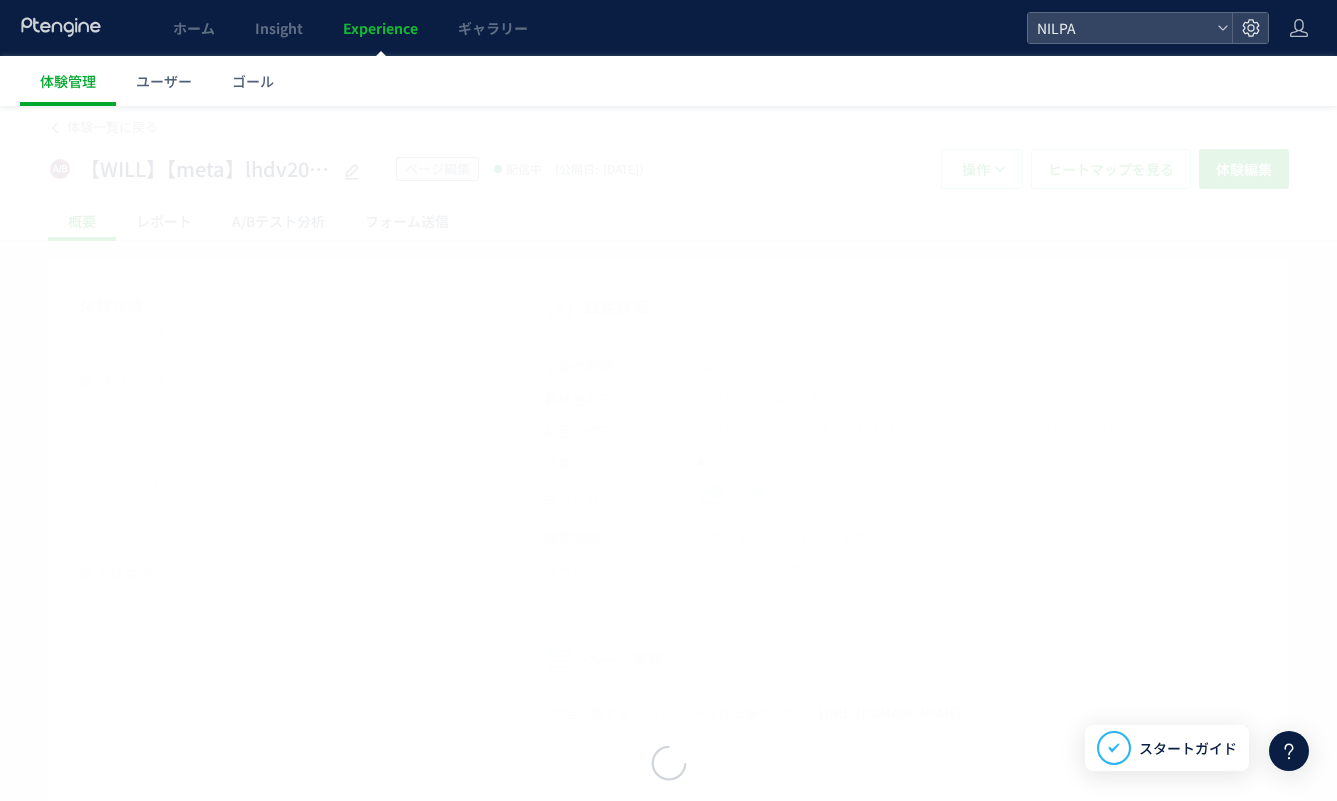 scroll, scrollTop: 0, scrollLeft: 0, axis: both 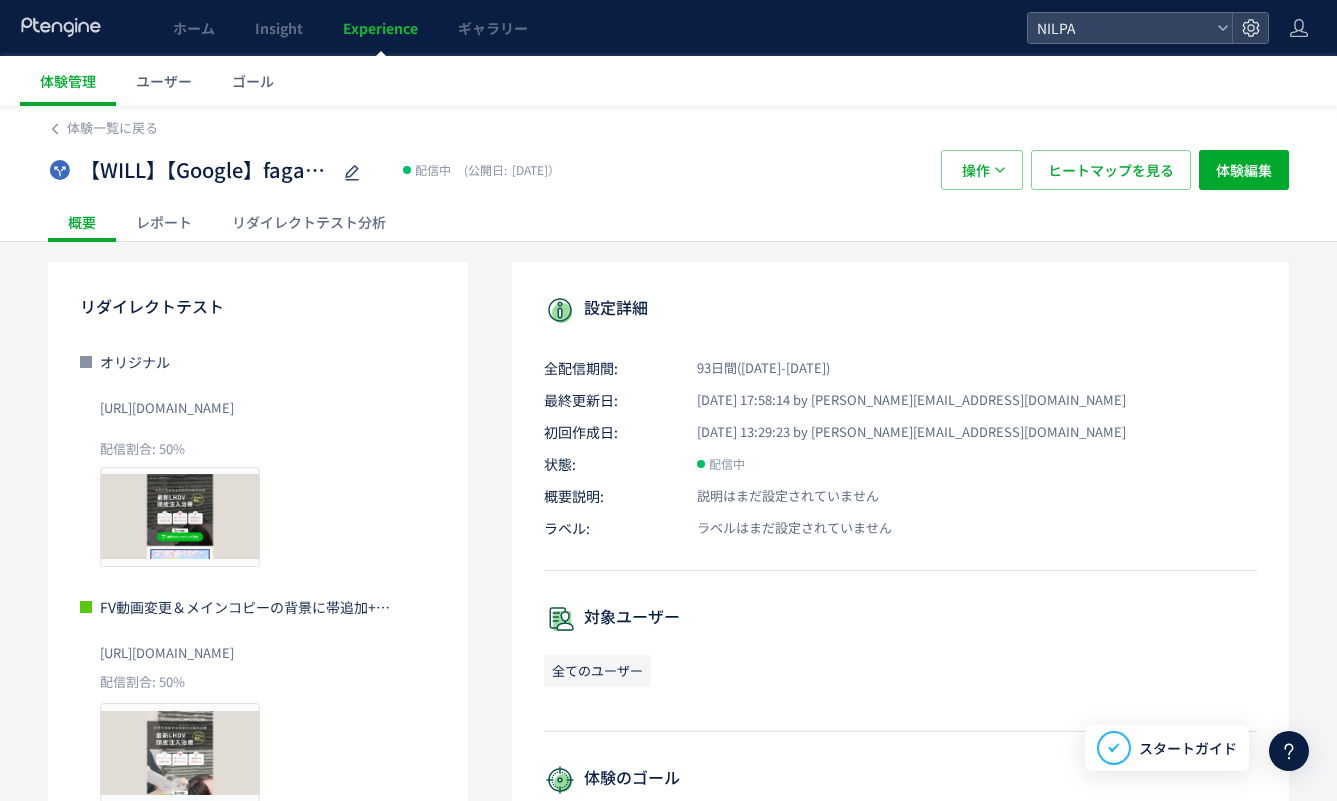 click on "リダイレクトテスト分析" 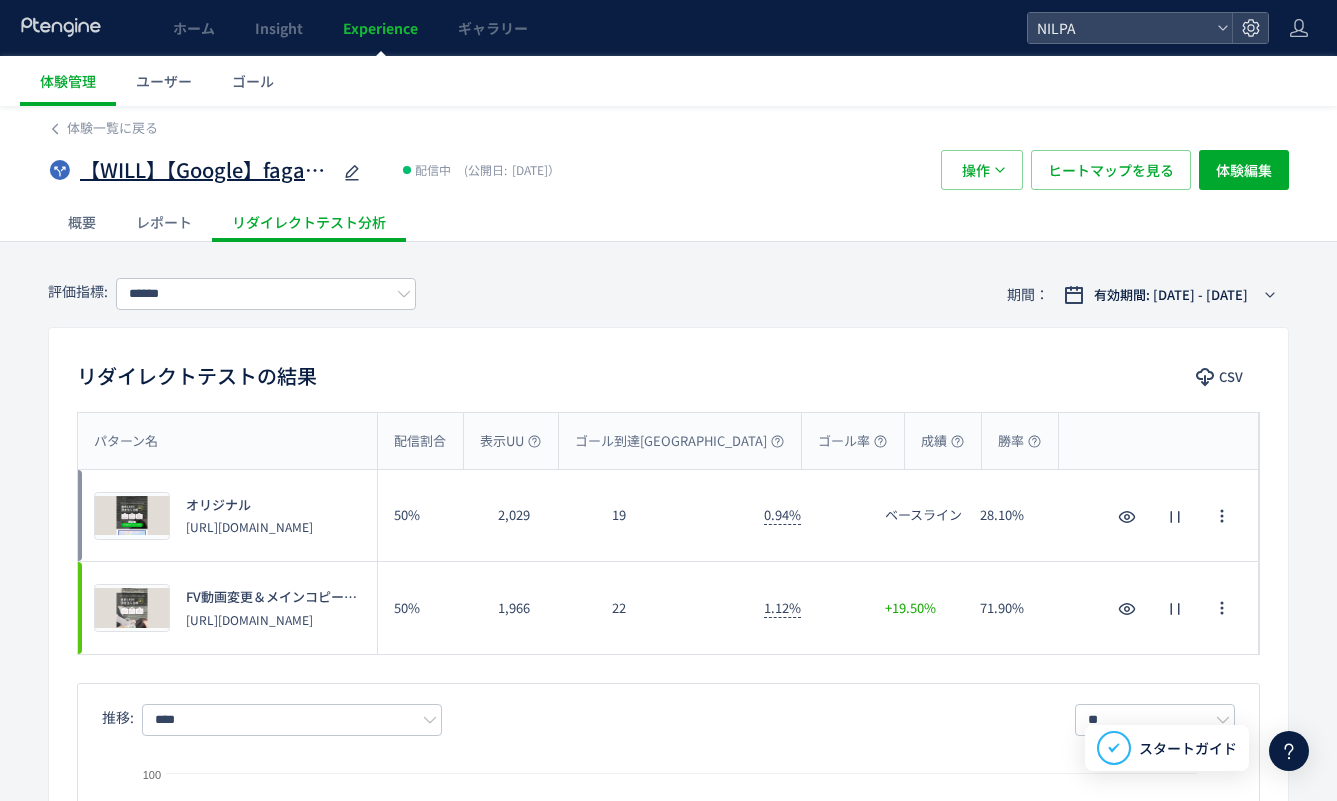 scroll, scrollTop: 1, scrollLeft: 0, axis: vertical 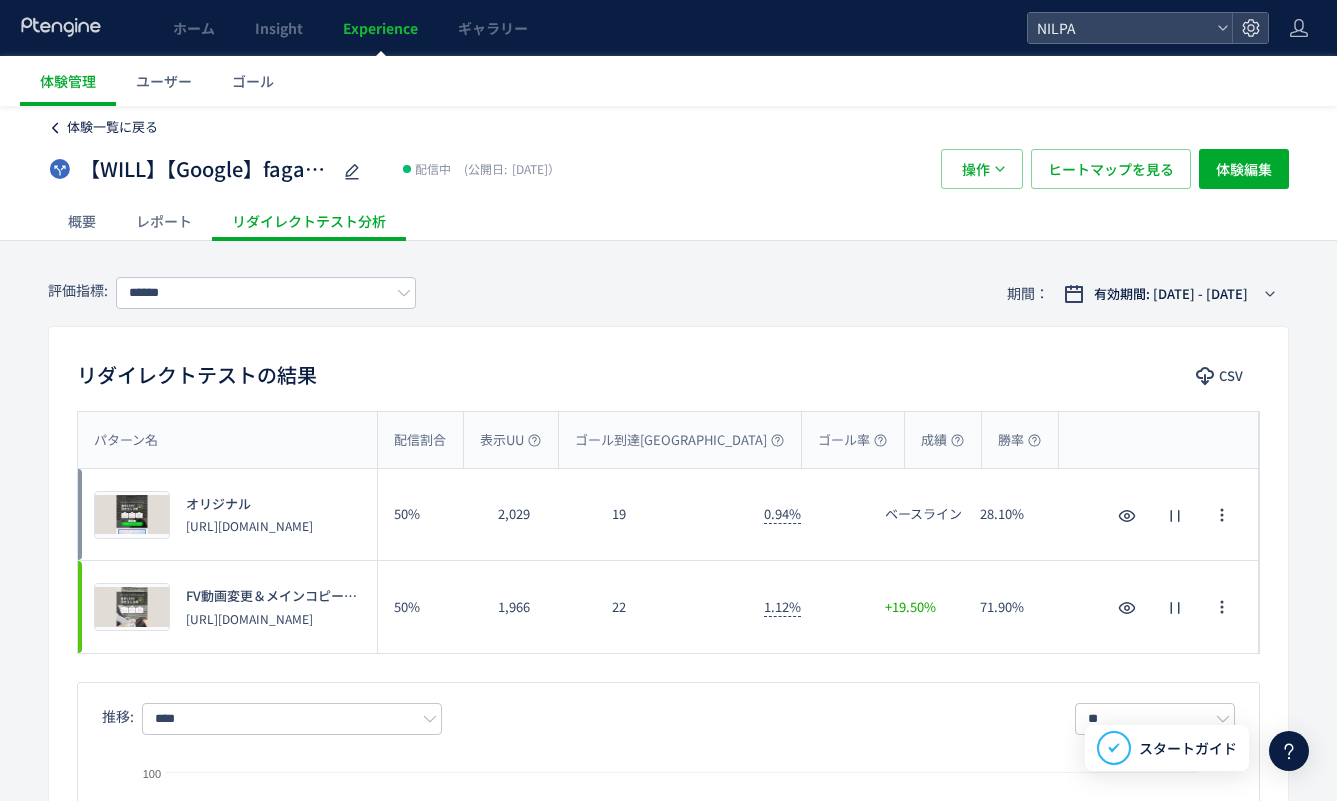 click on "体験一覧に戻る" 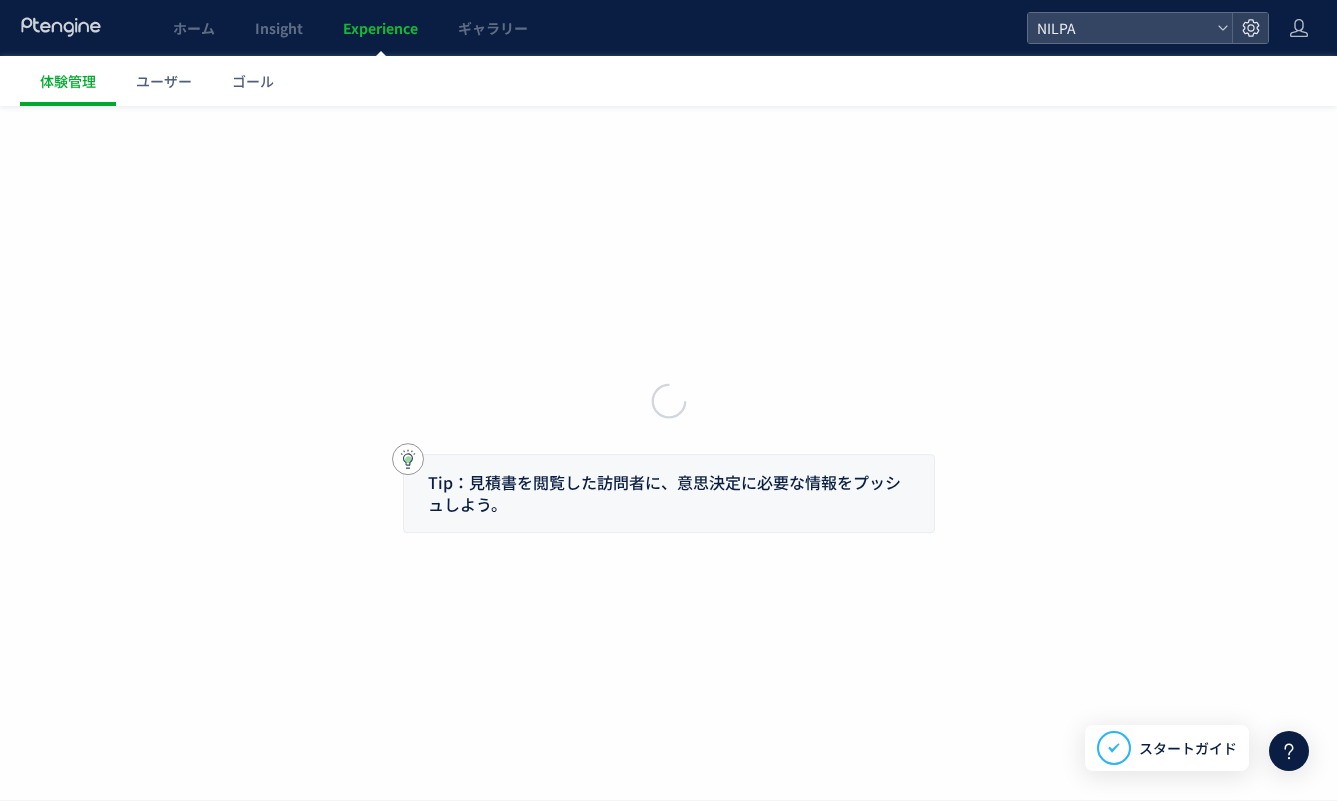 scroll, scrollTop: 0, scrollLeft: 0, axis: both 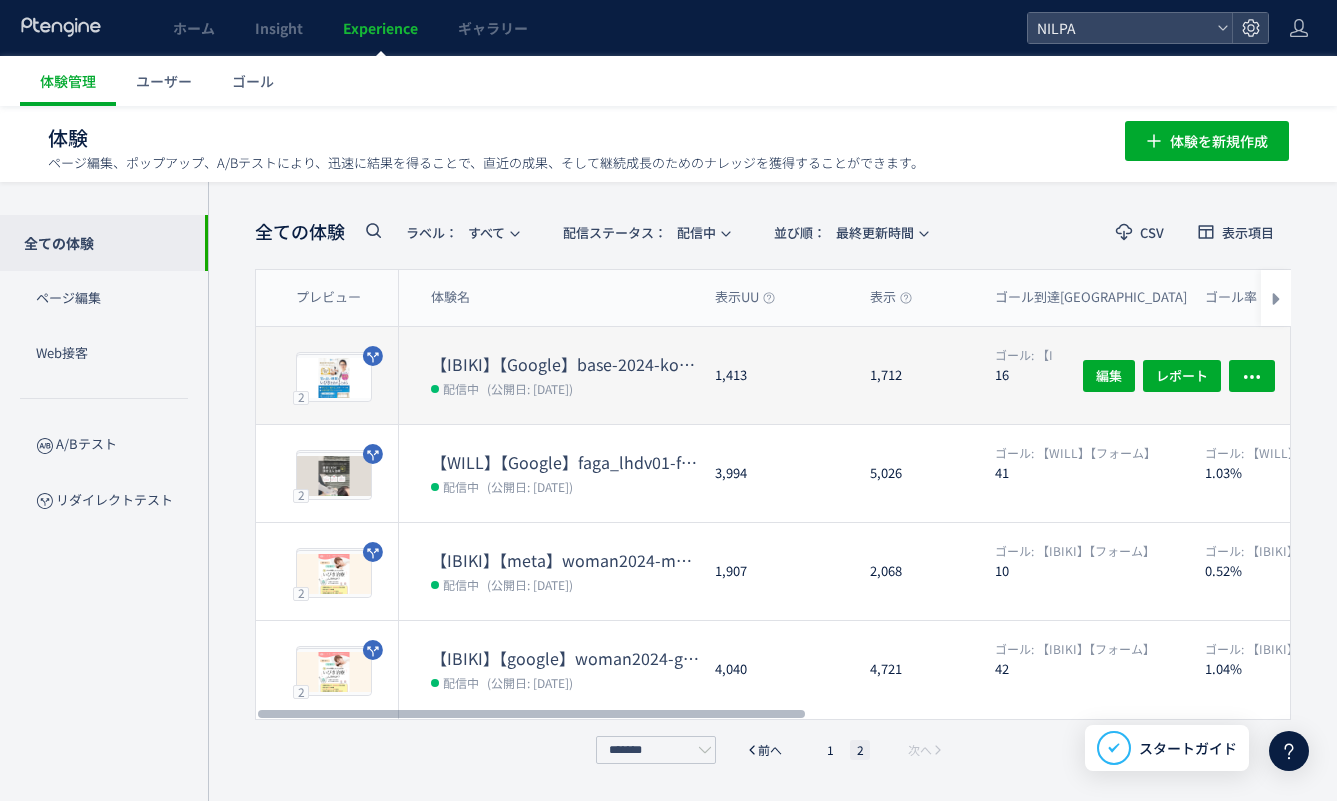 click on "【IBIKI】【Google】base-2024-kobe-fm_FV価格・お悩み訴求変更" at bounding box center [565, 364] 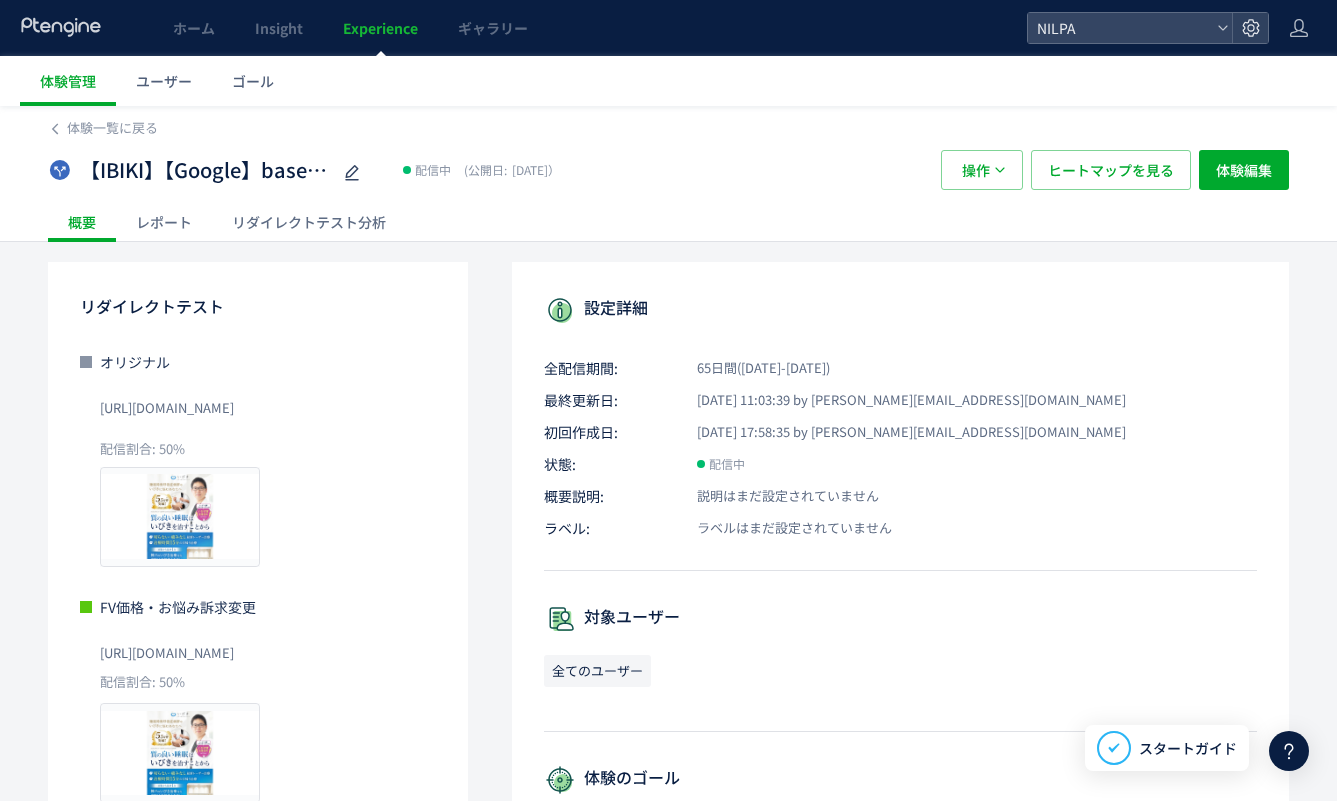 click on "リダイレクトテスト分析" 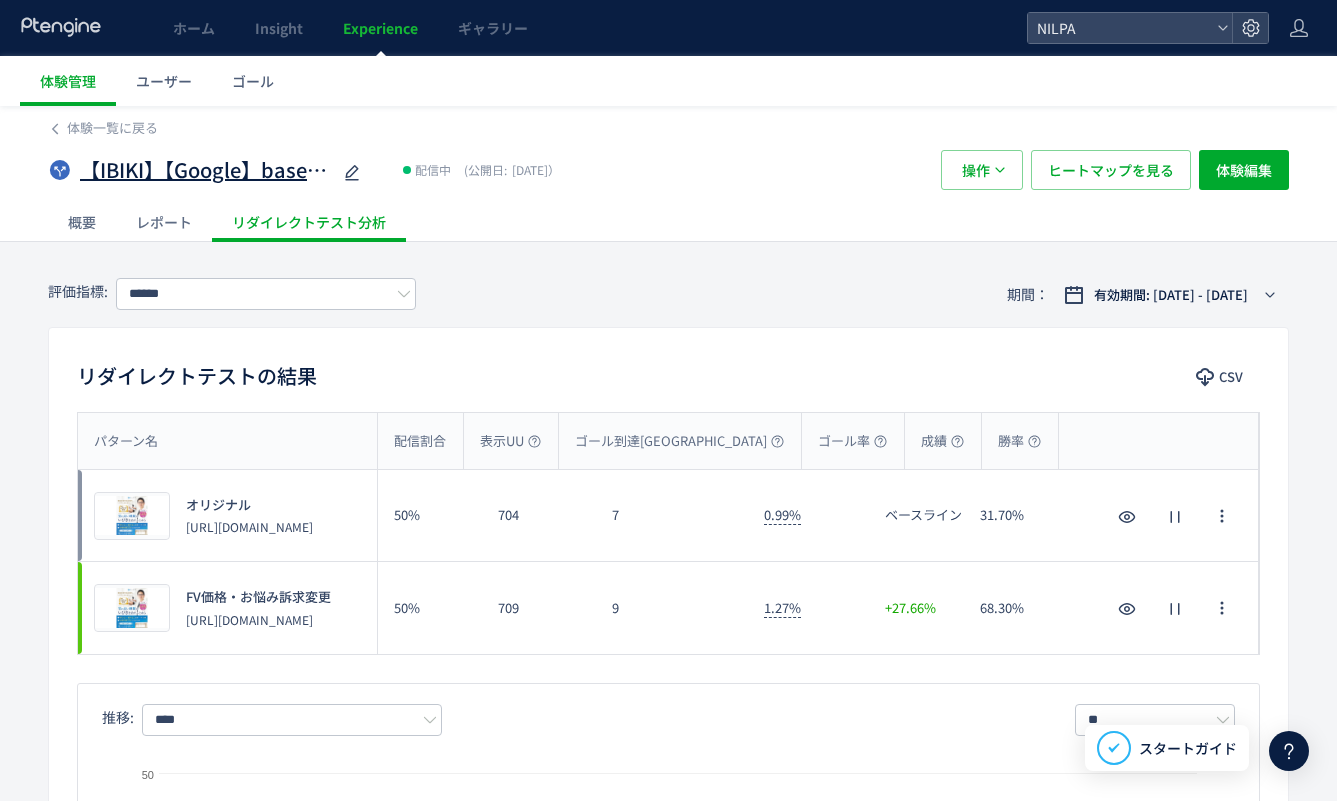 click on "【IBIKI】【Google】base-2024-kobe-fm_FV価格・お悩み訴求変更" at bounding box center (205, 170) 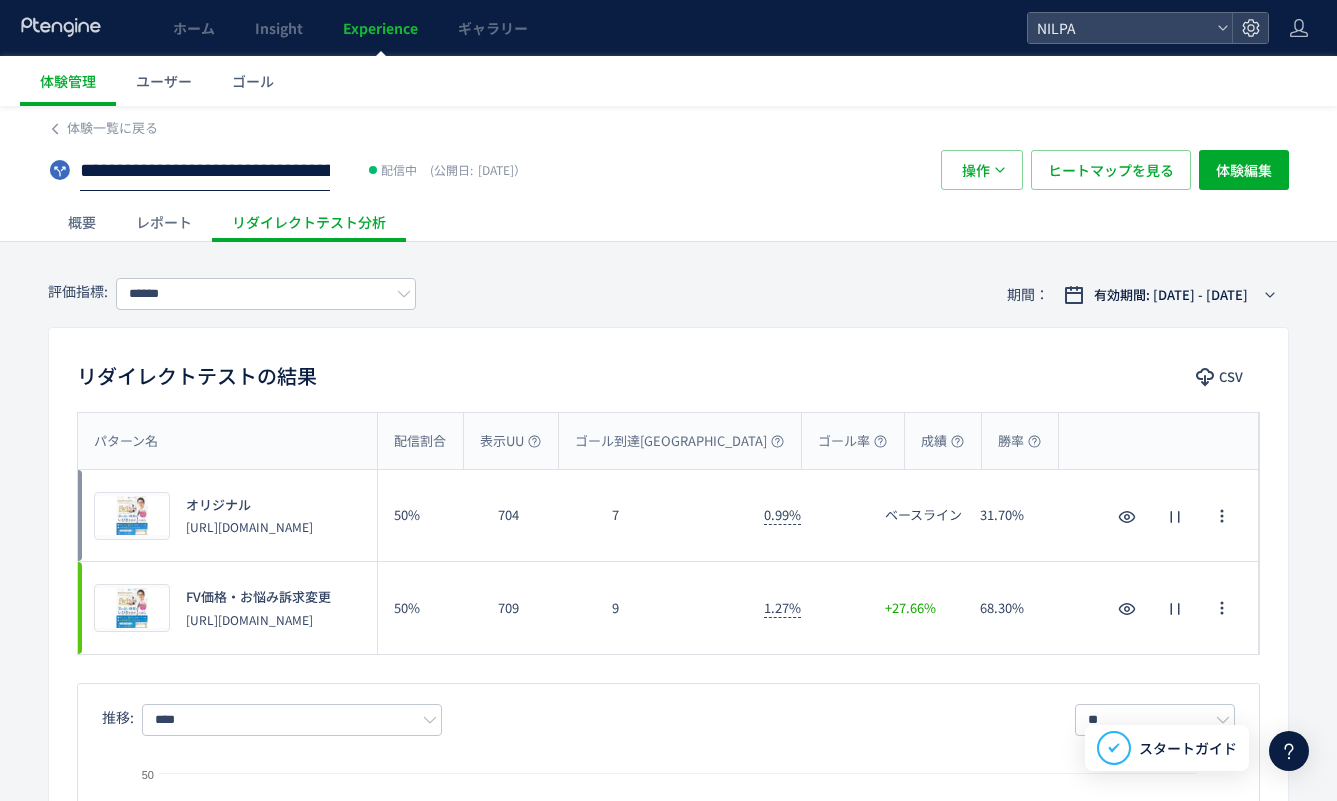 click on "**********" 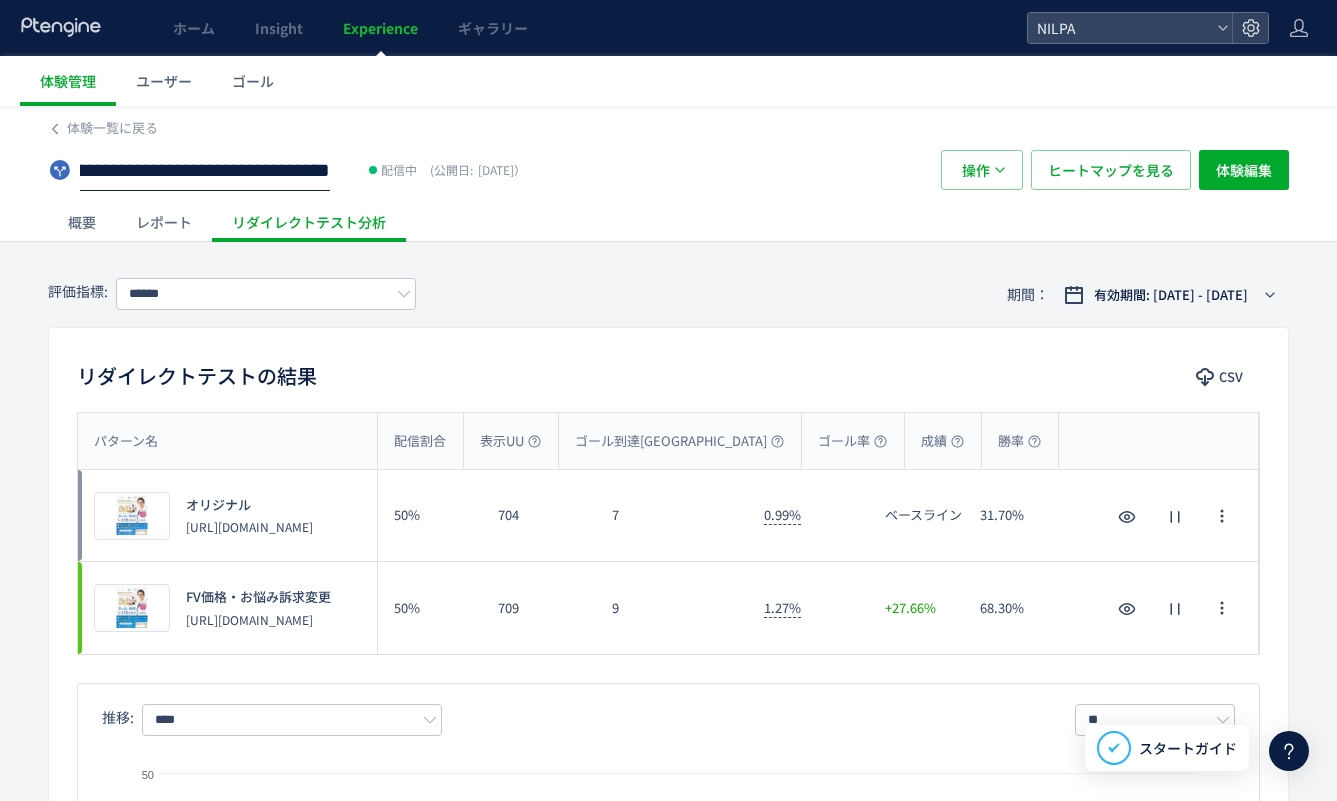 scroll, scrollTop: 0, scrollLeft: 352, axis: horizontal 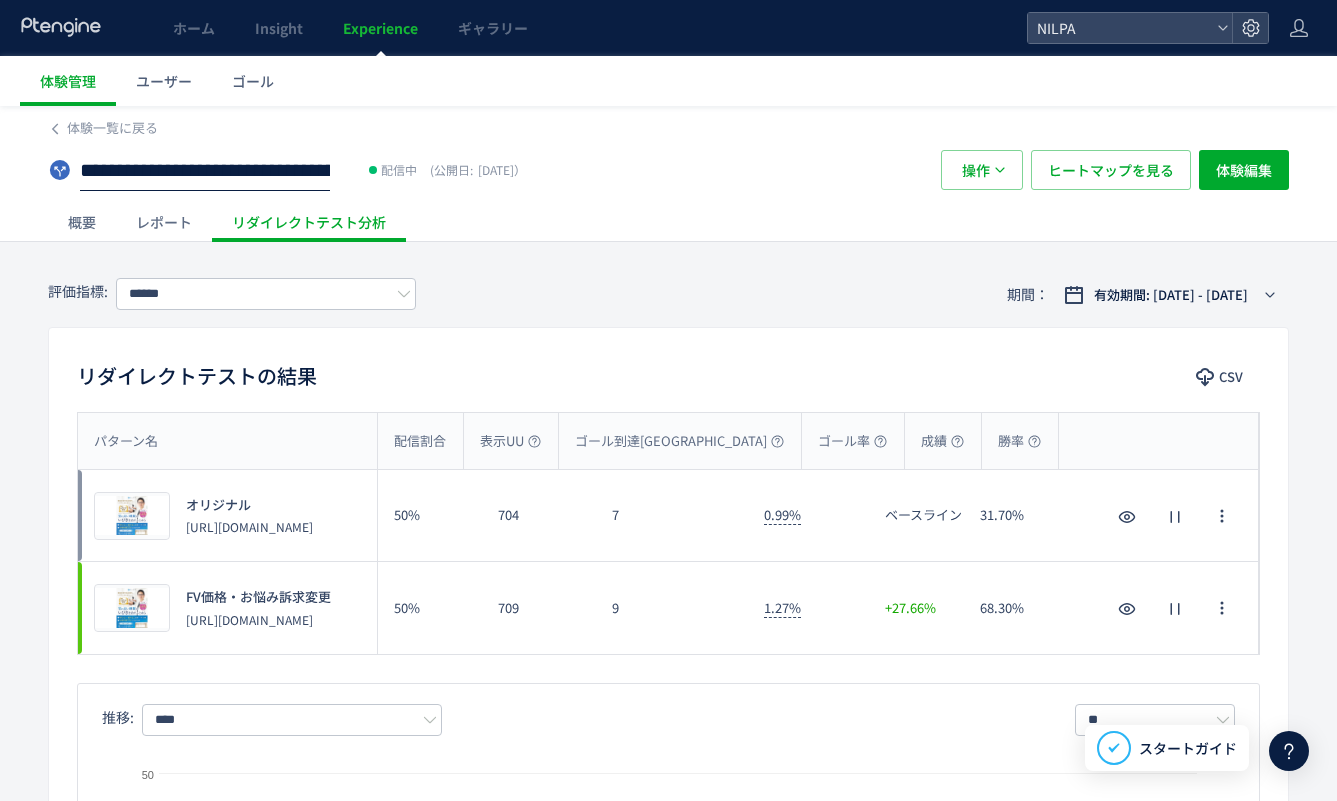 drag, startPoint x: 89, startPoint y: 173, endPoint x: 279, endPoint y: 187, distance: 190.51509 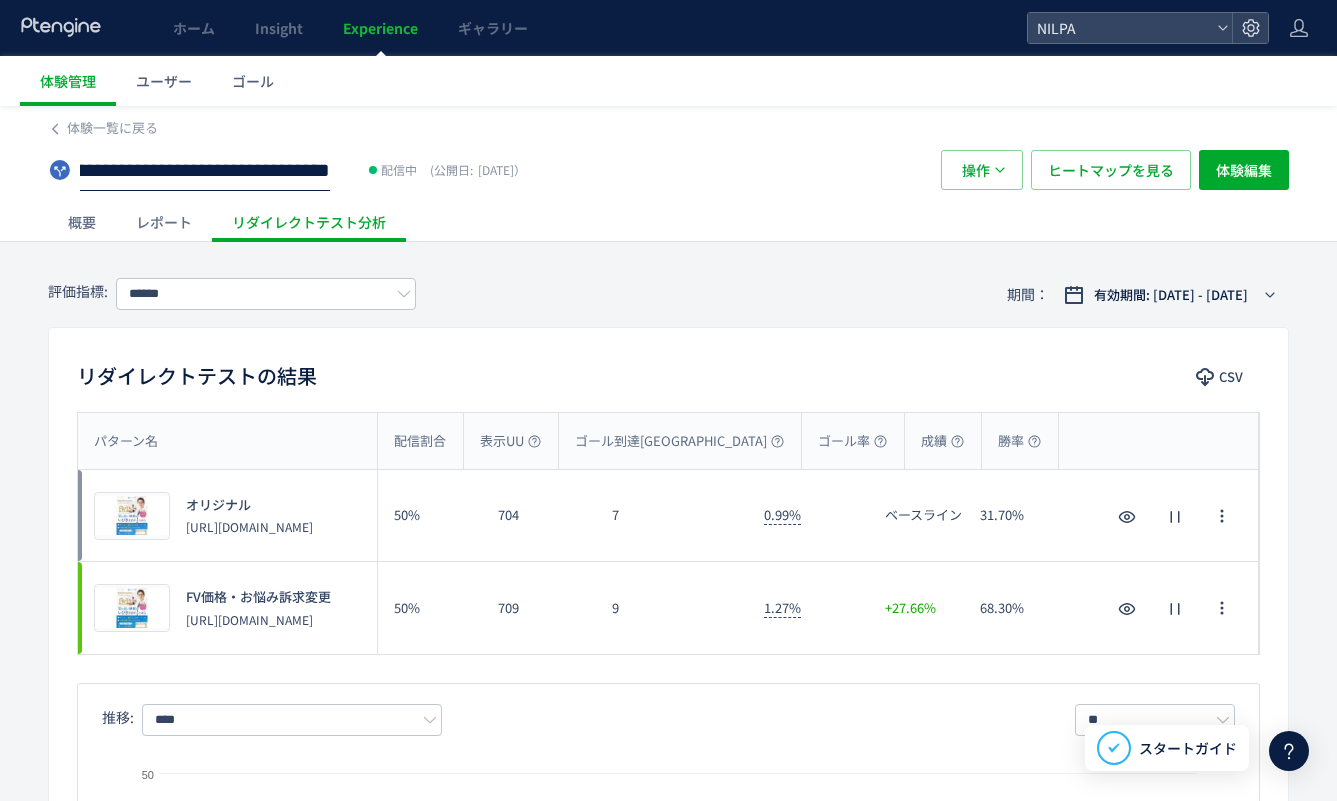 scroll, scrollTop: 0, scrollLeft: 283, axis: horizontal 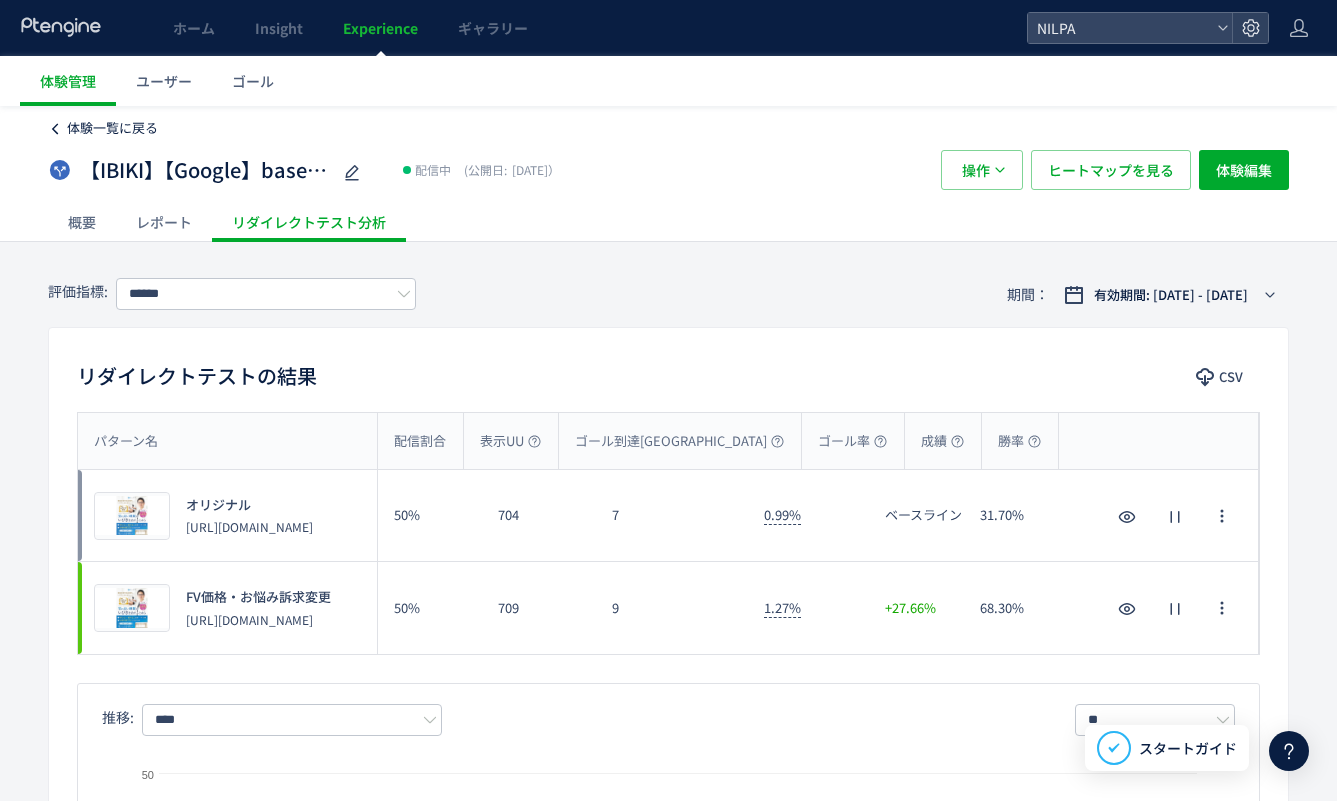 click on "体験一覧に戻る" 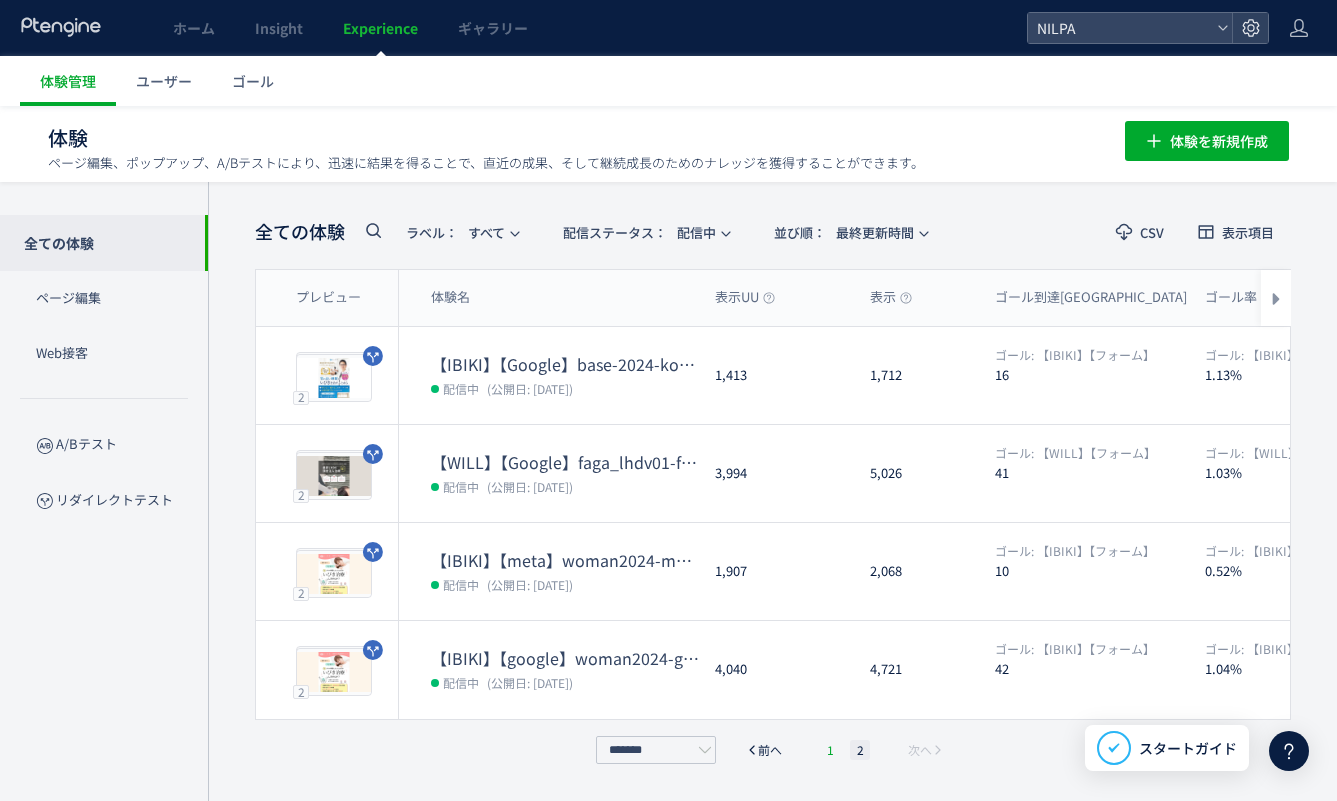 click on "1" at bounding box center [830, 750] 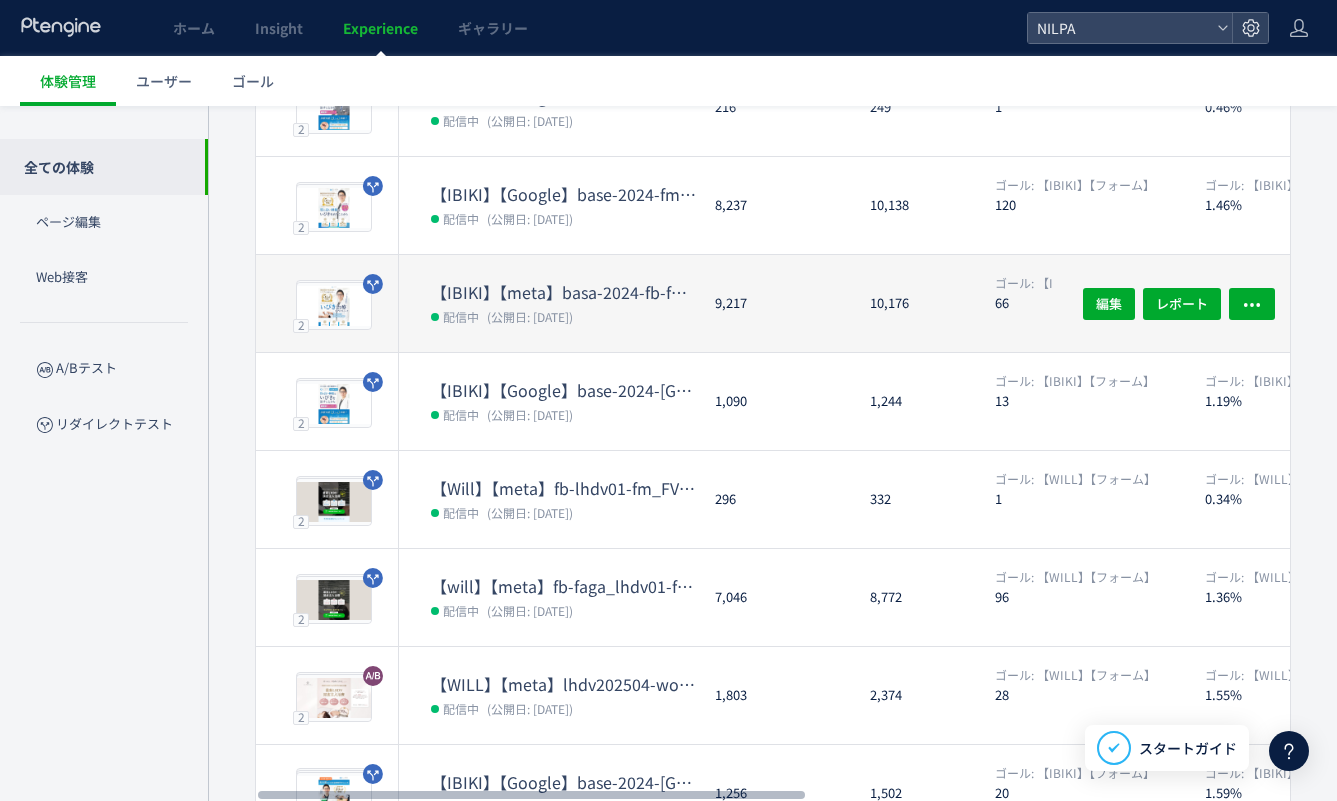 scroll, scrollTop: 317, scrollLeft: 0, axis: vertical 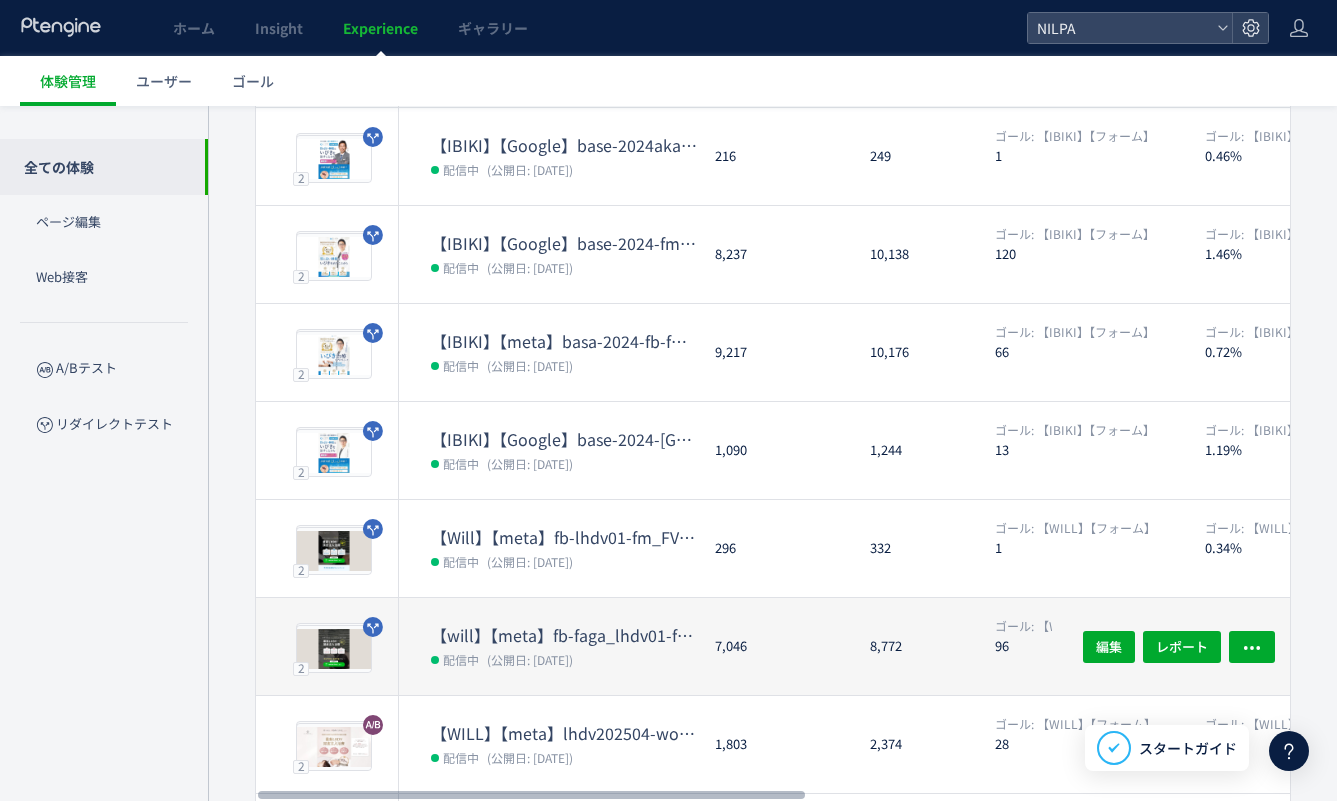 click on "【will】【meta】fb-faga_lhdv01-fm_FV下バナー追加" at bounding box center [565, 635] 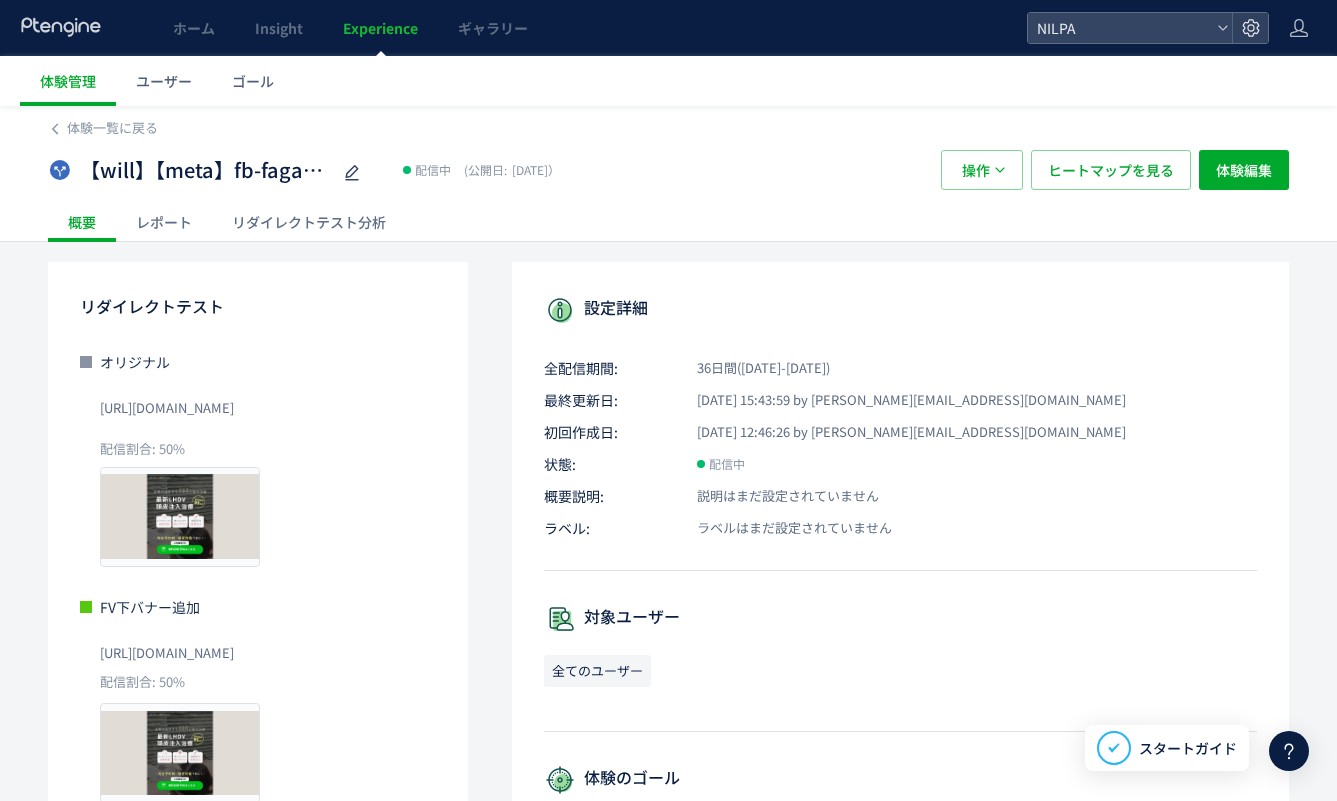 click on "リダイレクトテスト分析" 